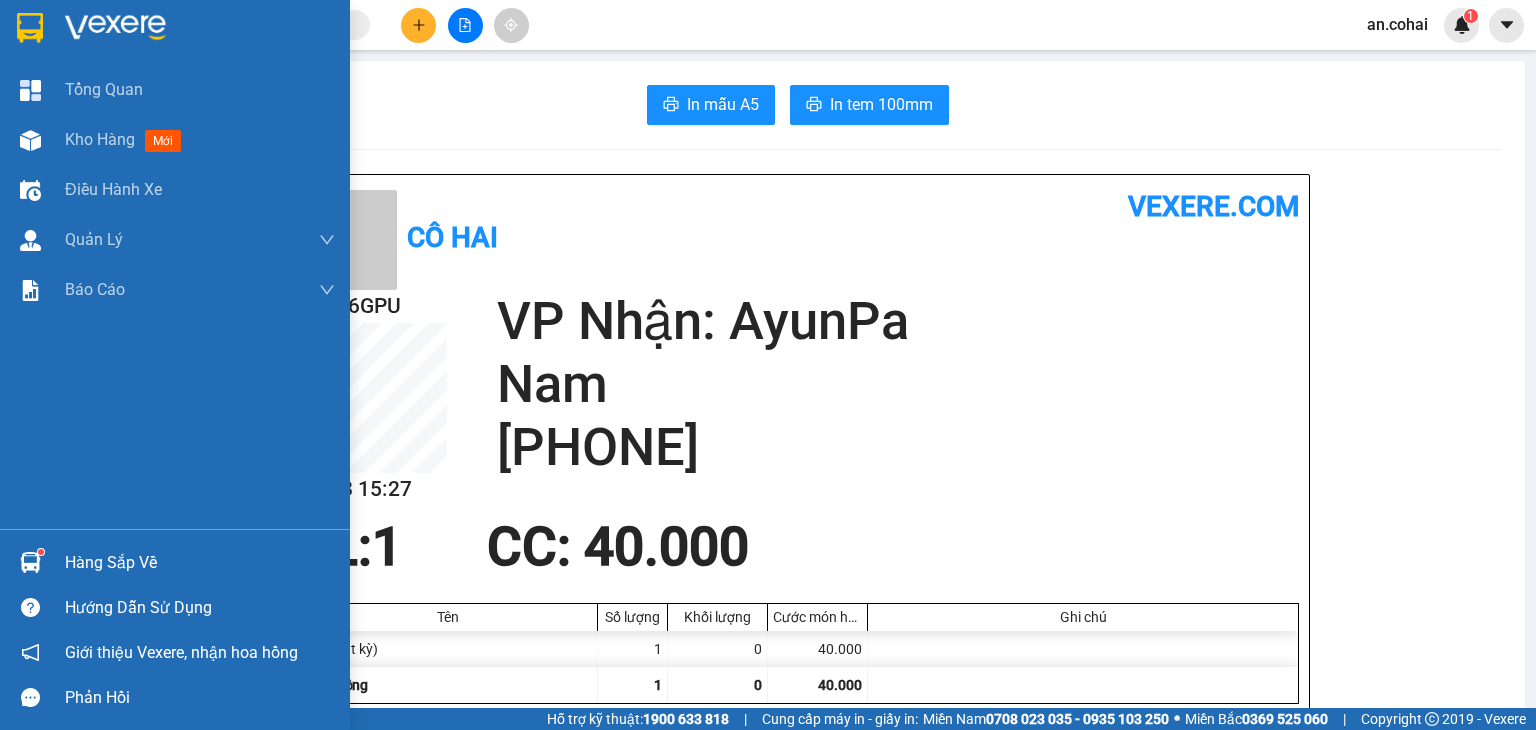 scroll, scrollTop: 0, scrollLeft: 0, axis: both 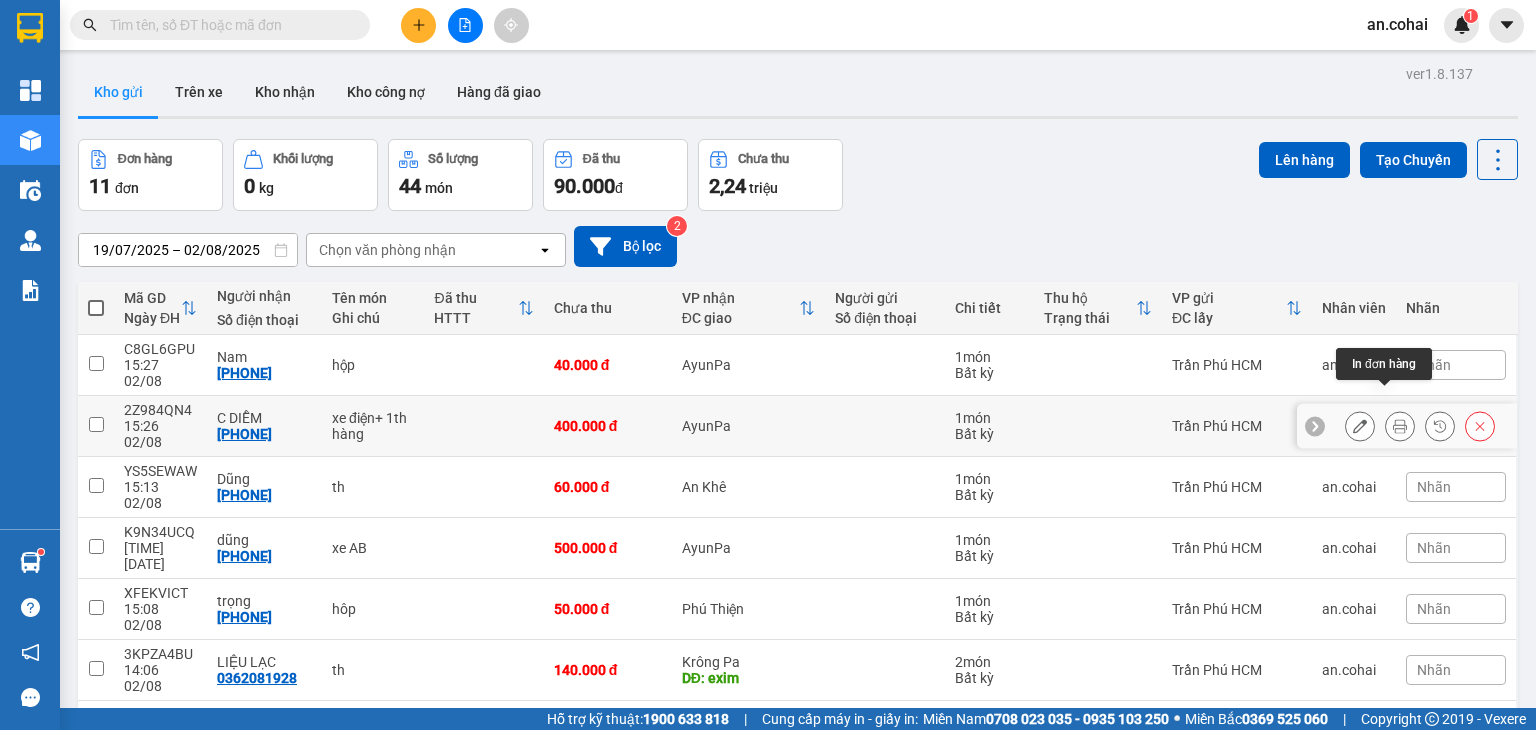 click at bounding box center [1400, 426] 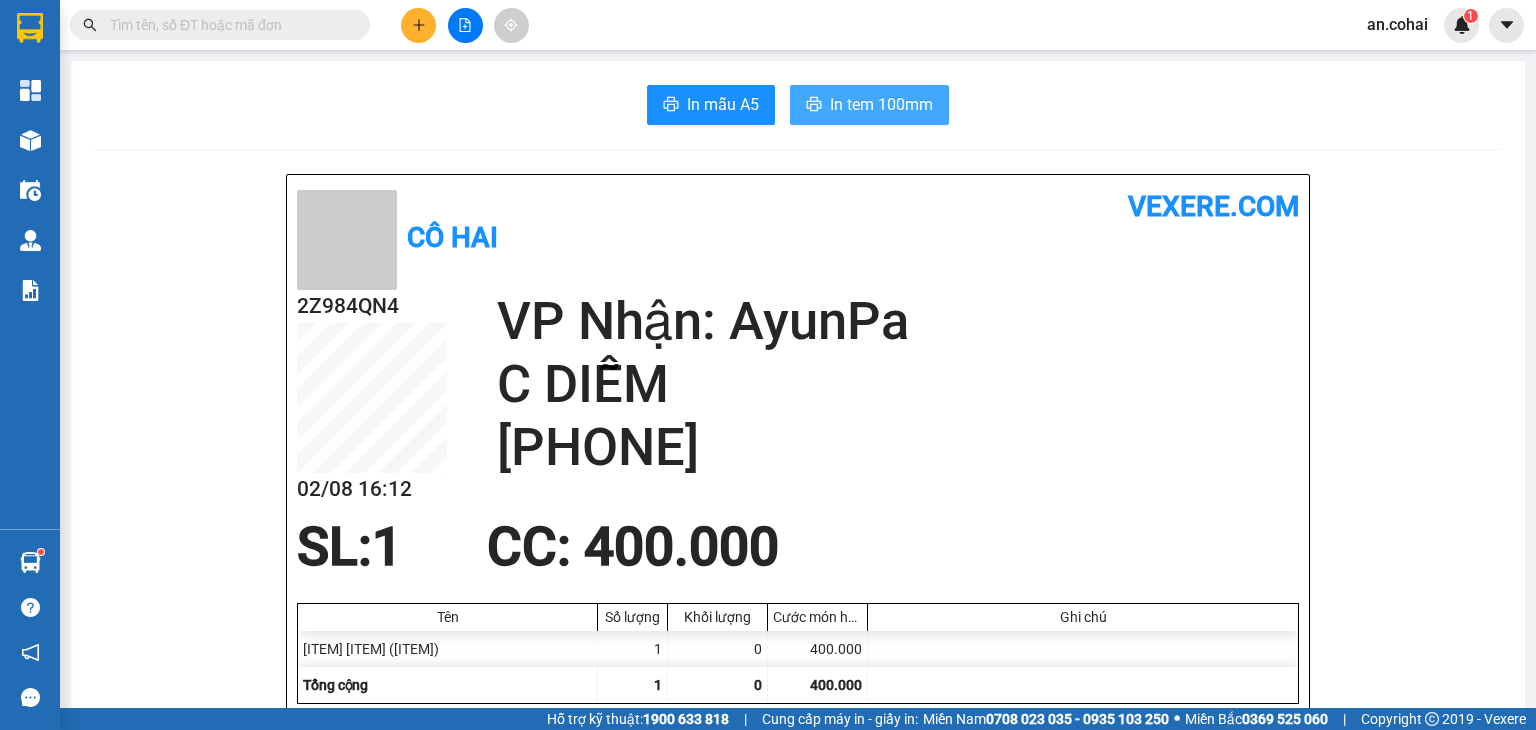 click on "In tem 100mm" at bounding box center (881, 104) 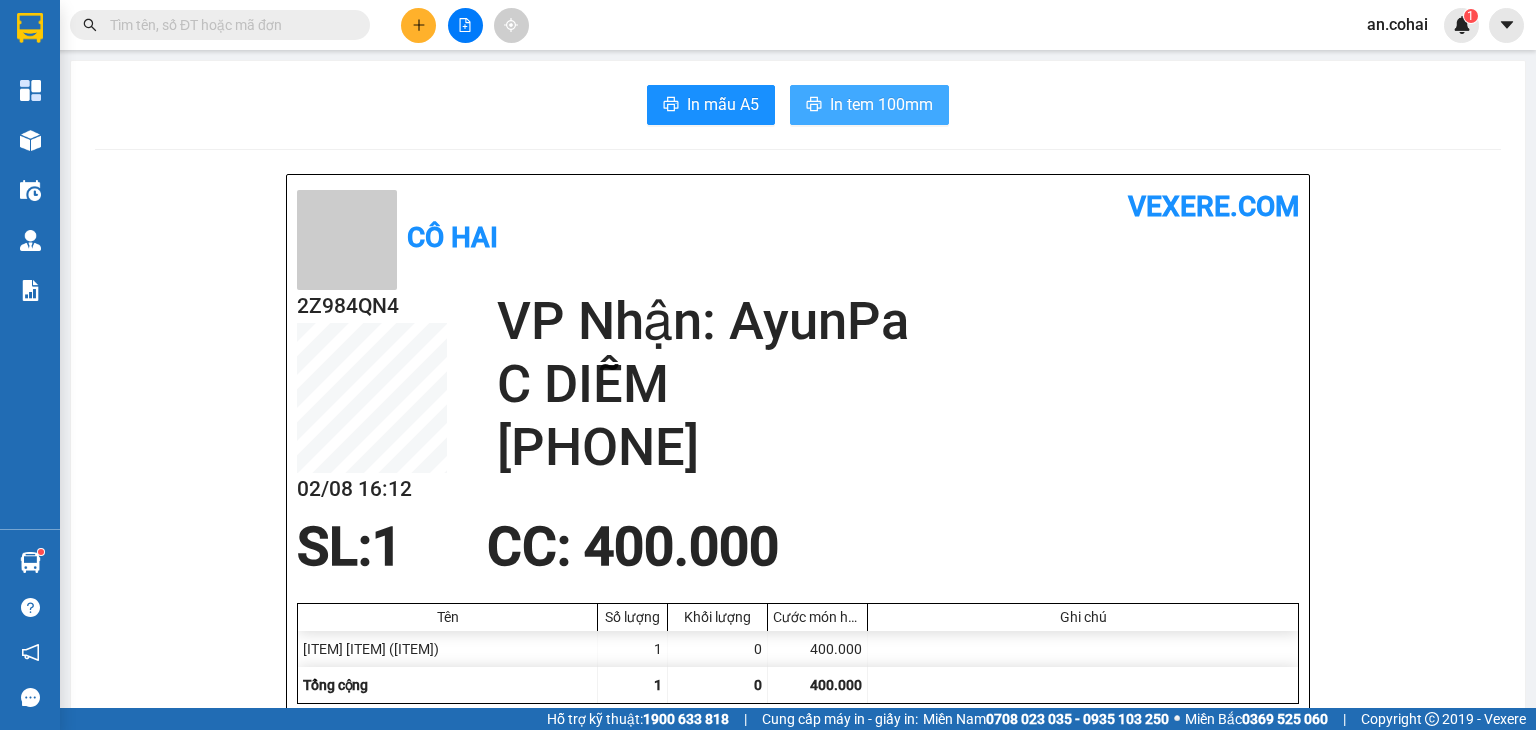 scroll, scrollTop: 0, scrollLeft: 0, axis: both 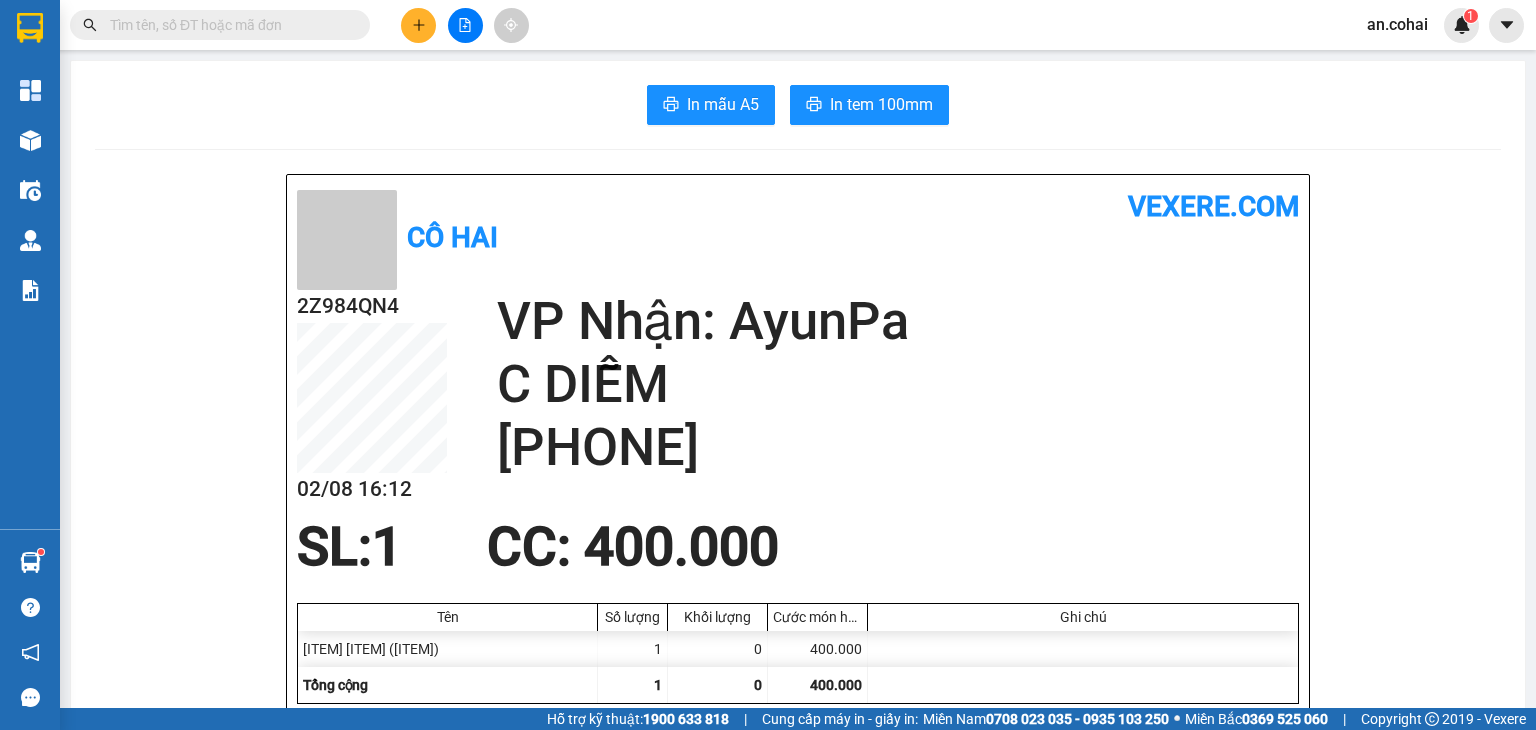 click at bounding box center [418, 25] 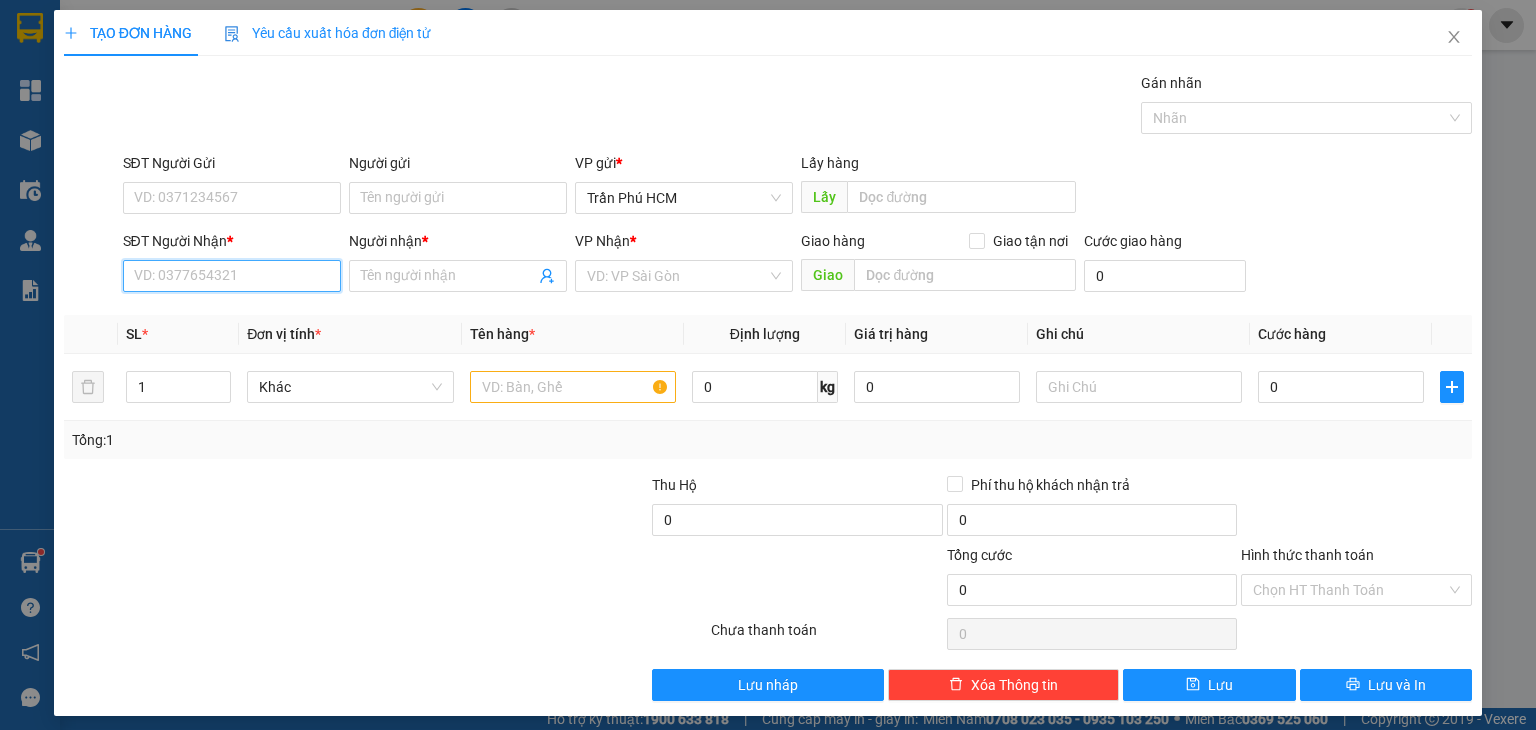 click on "SĐT Người Nhận  *" at bounding box center (232, 276) 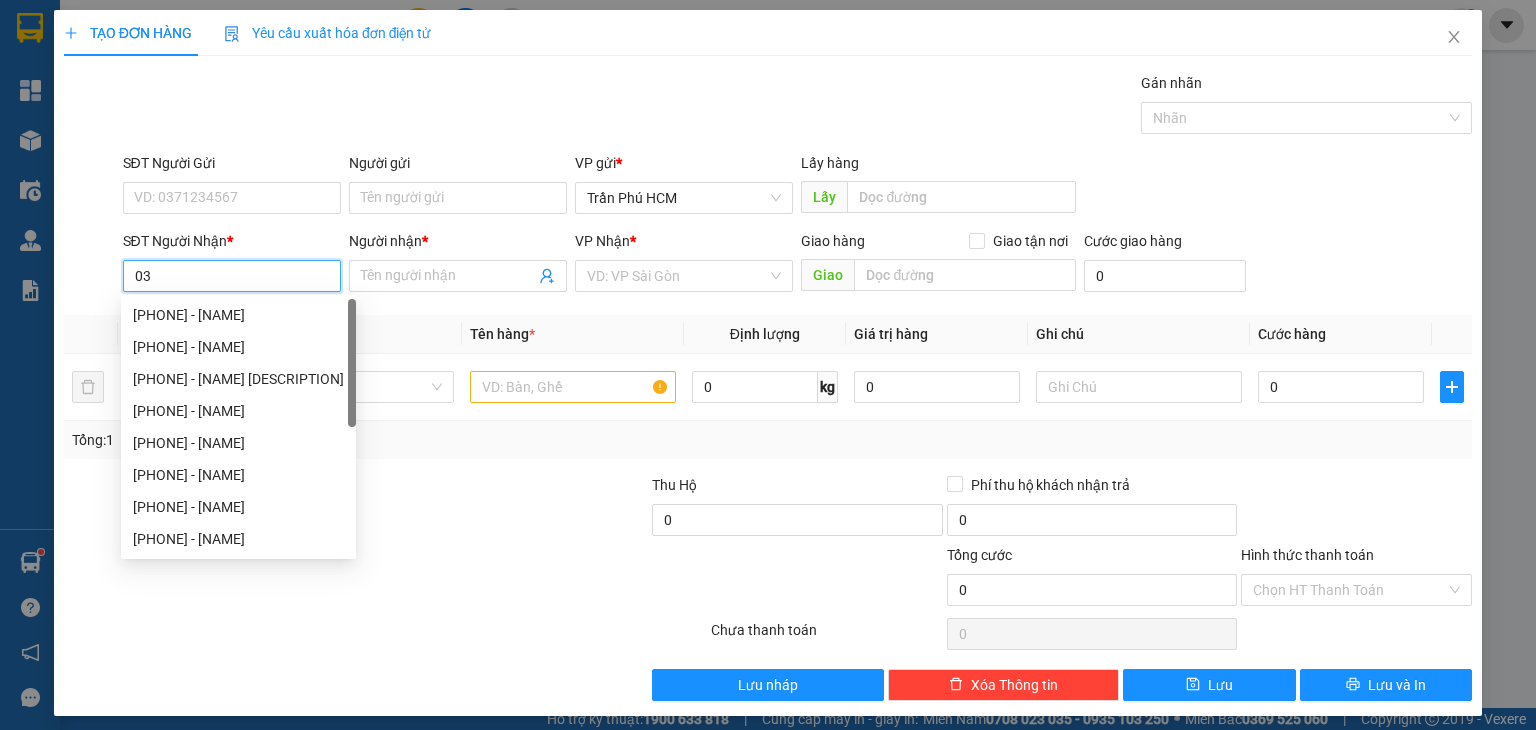 type on "0" 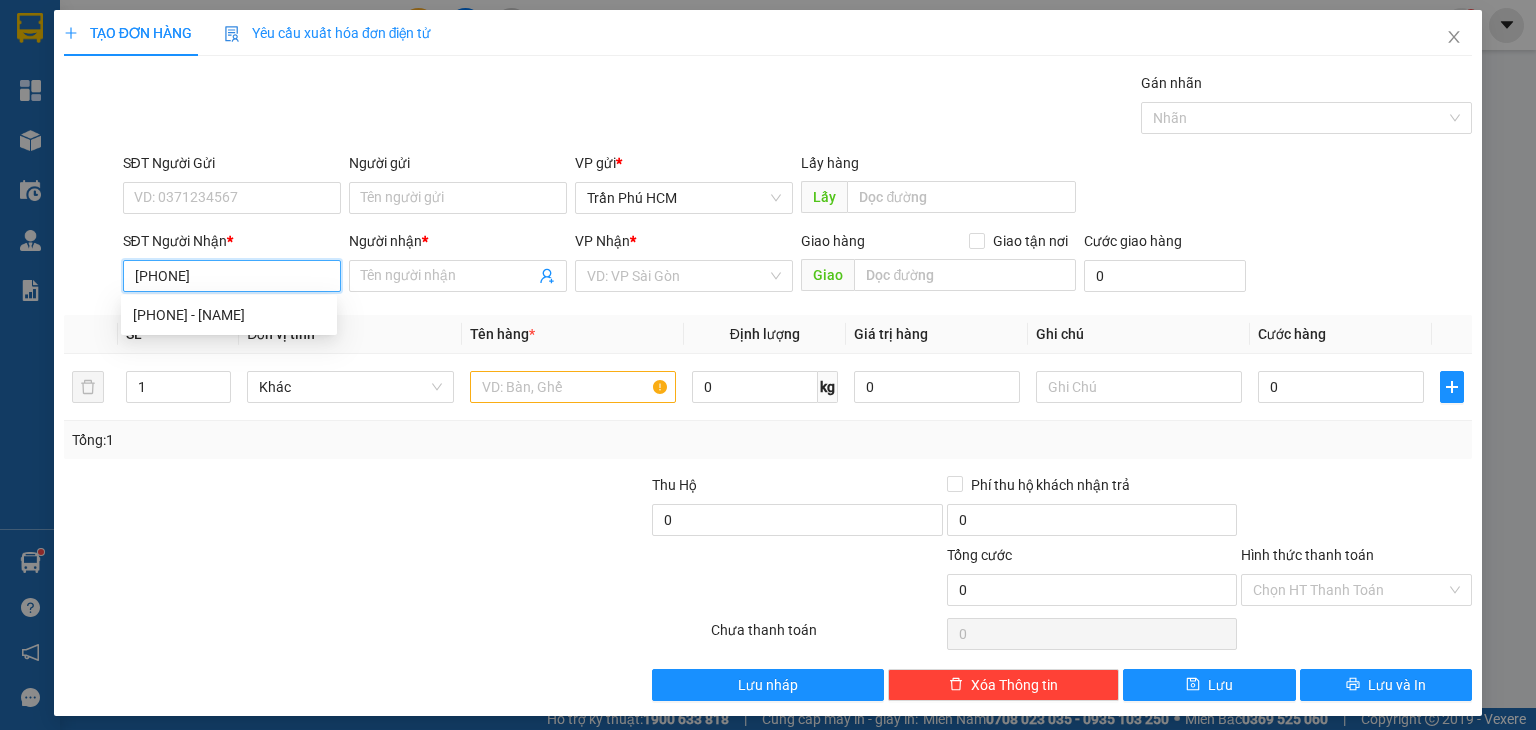 type on "0832279739" 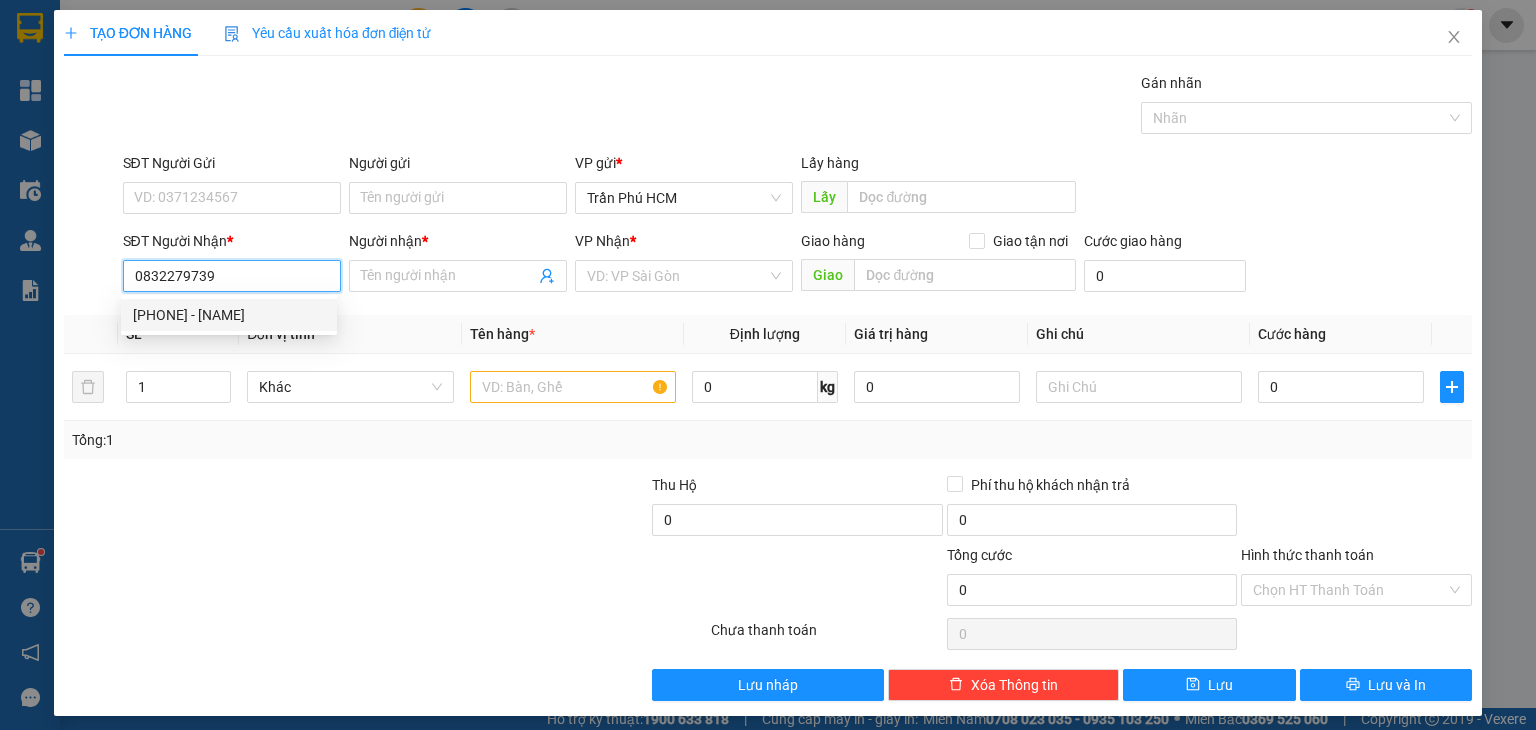 click on "[PHONE] - [NAME]" at bounding box center (229, 315) 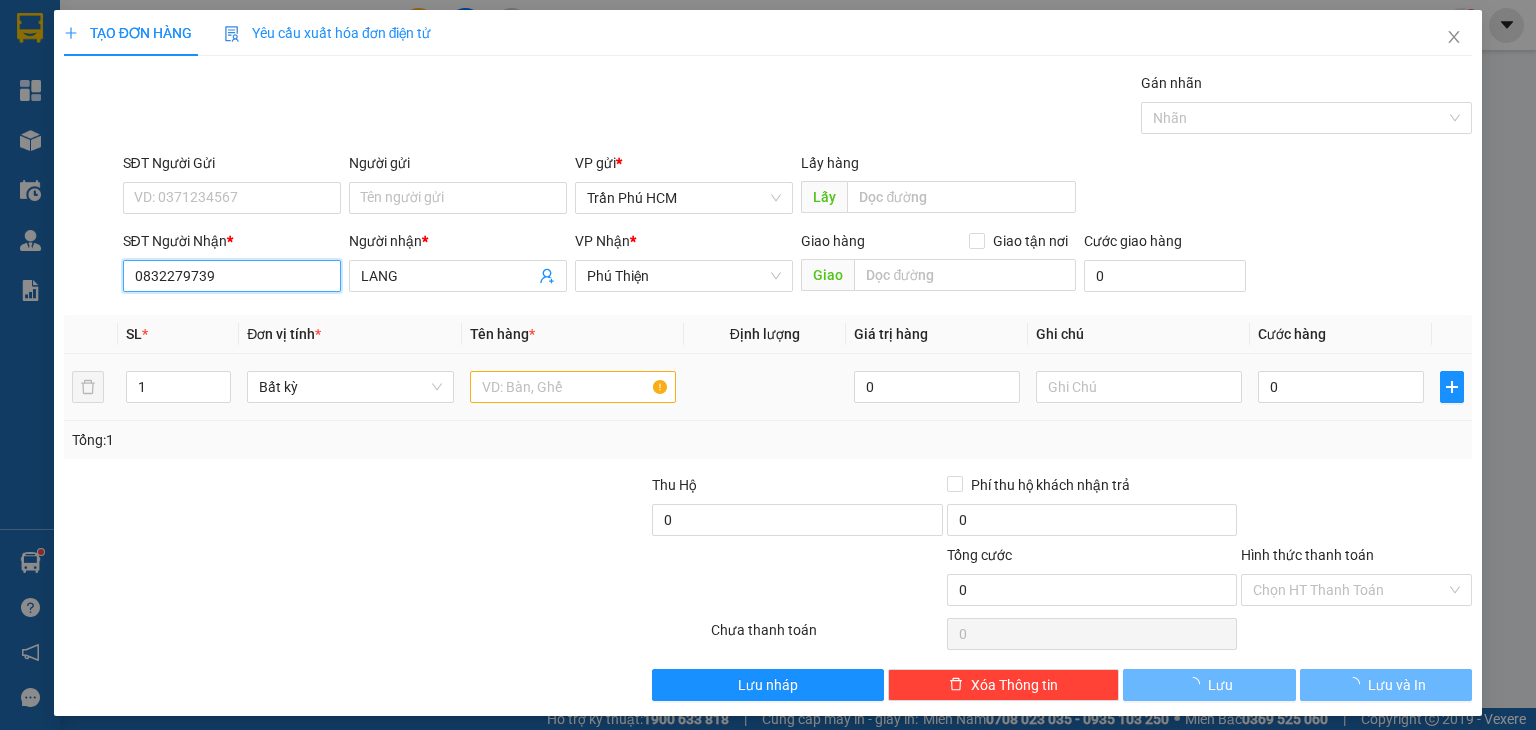 type on "0832279739" 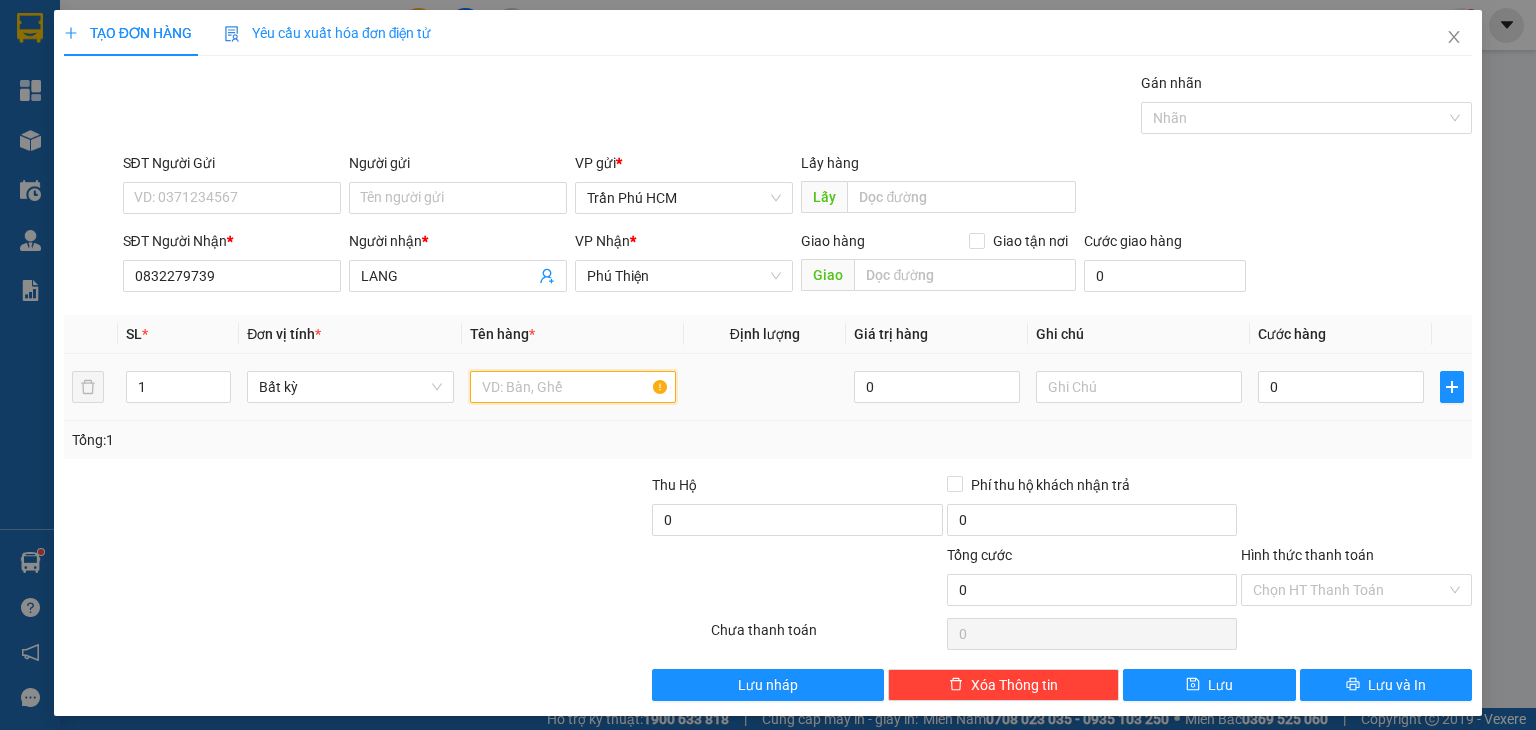 click at bounding box center (573, 387) 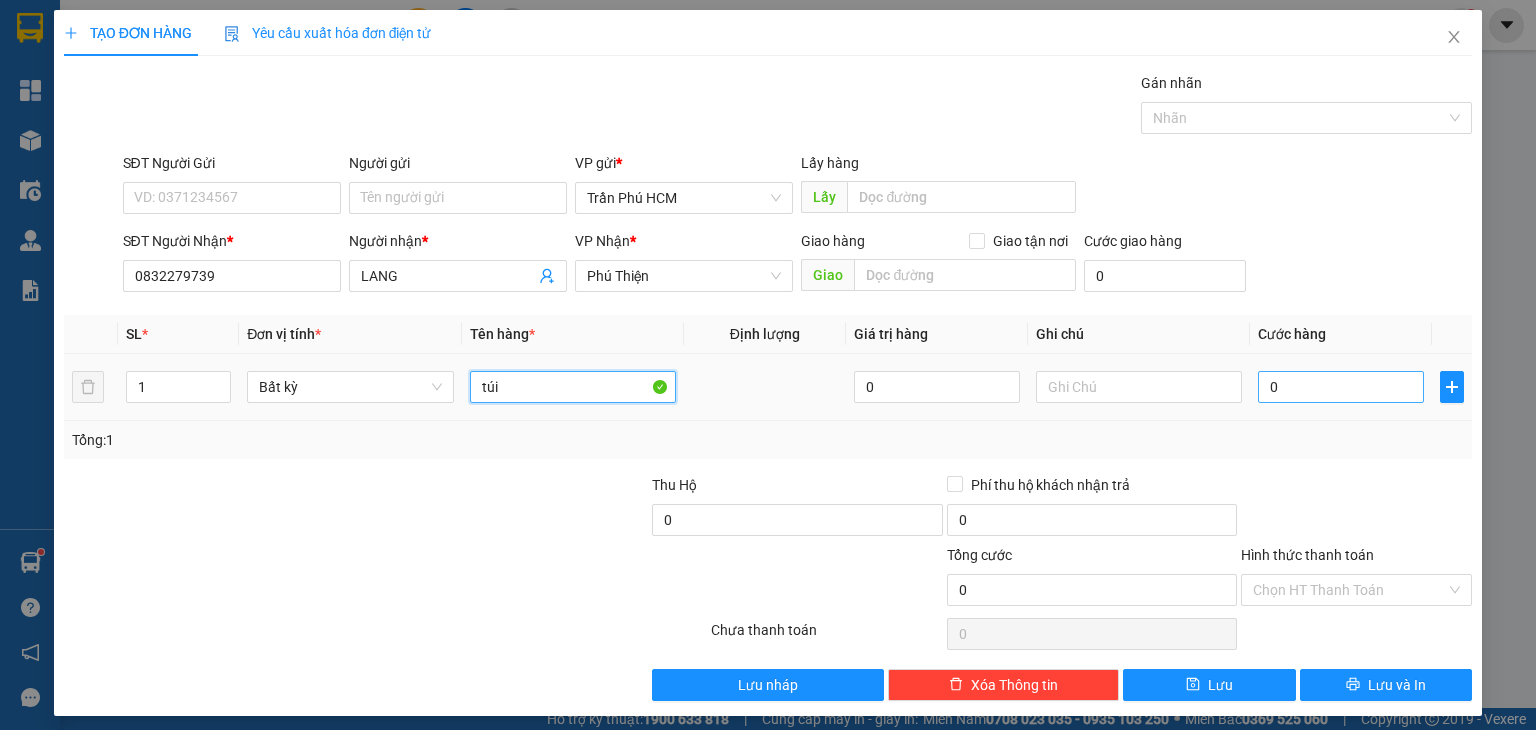type on "túi" 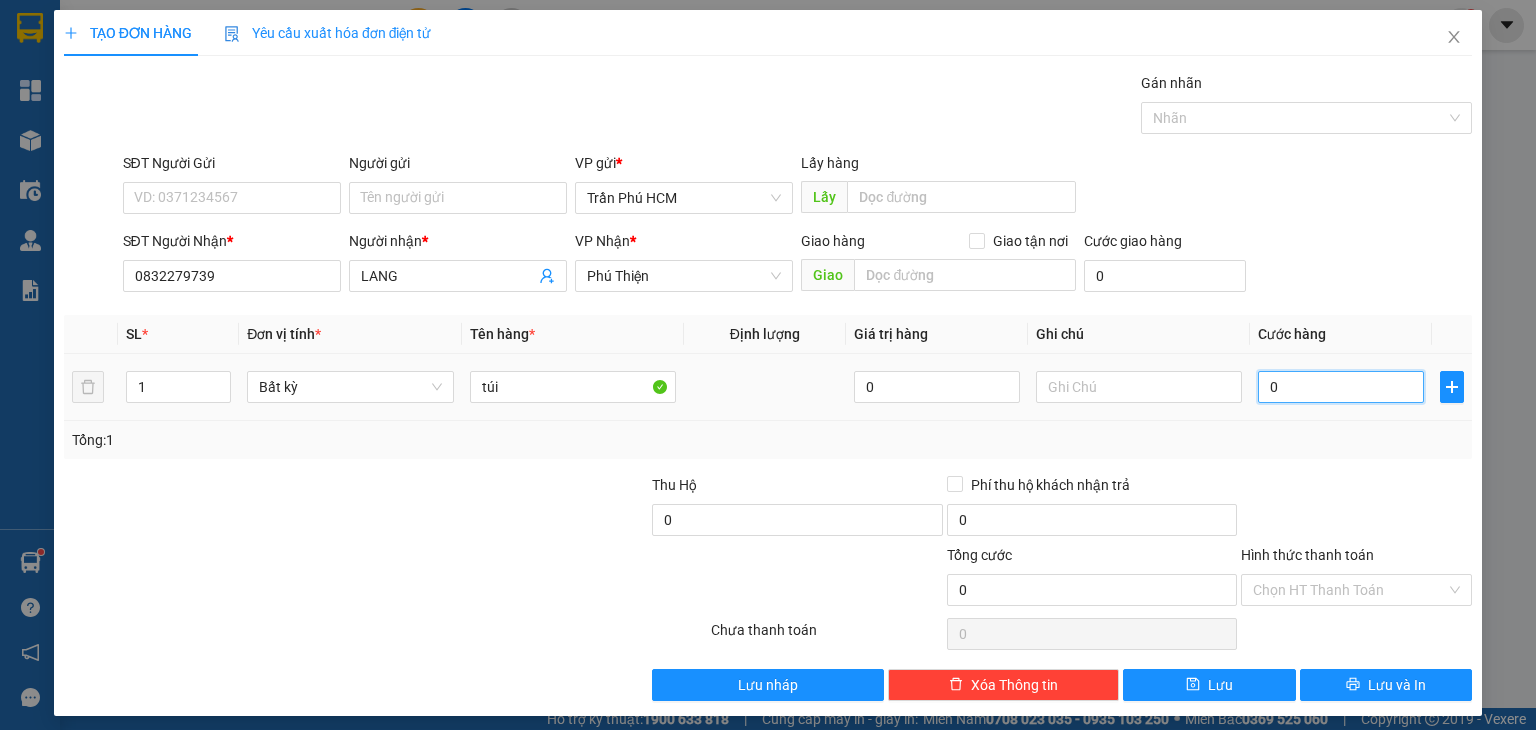click on "0" at bounding box center [1341, 387] 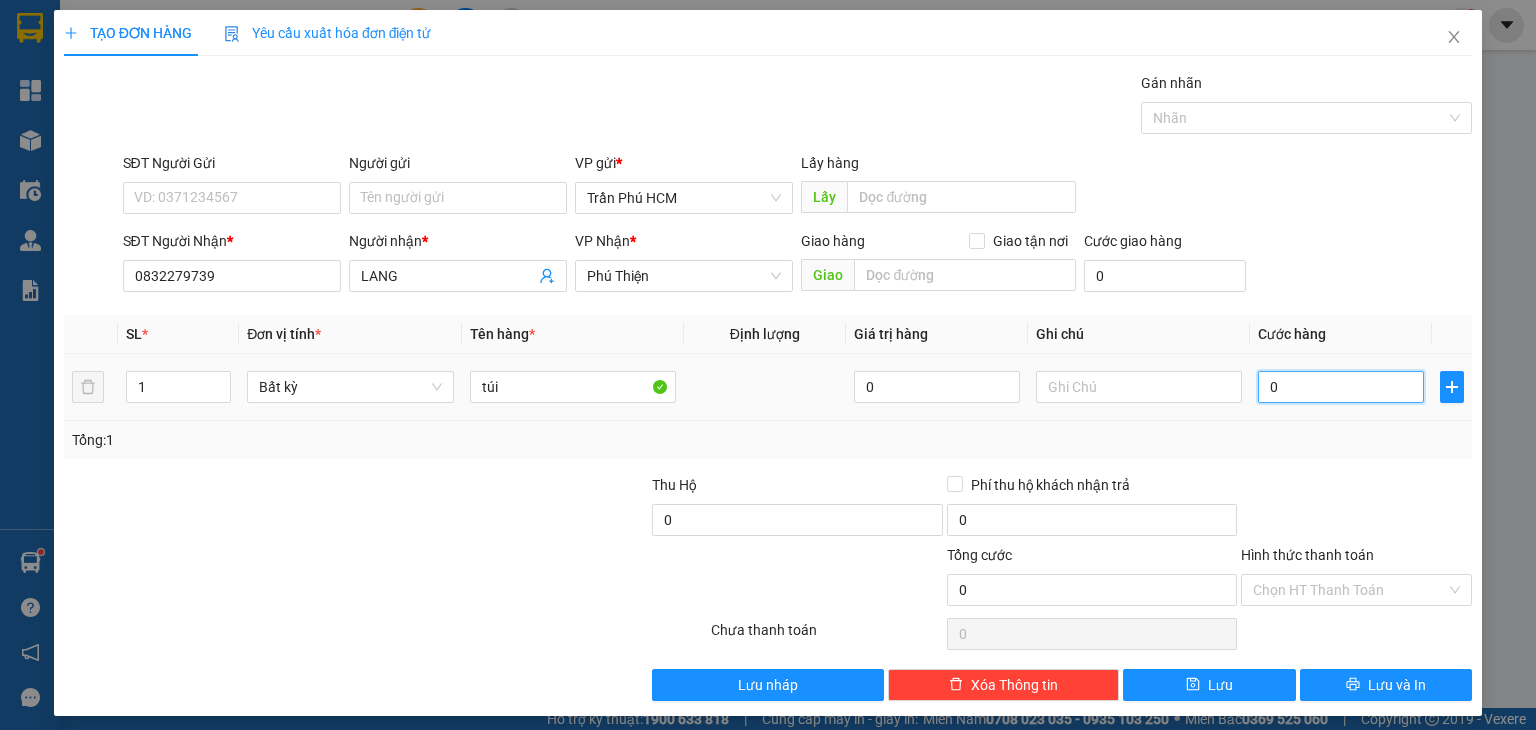 type on "40" 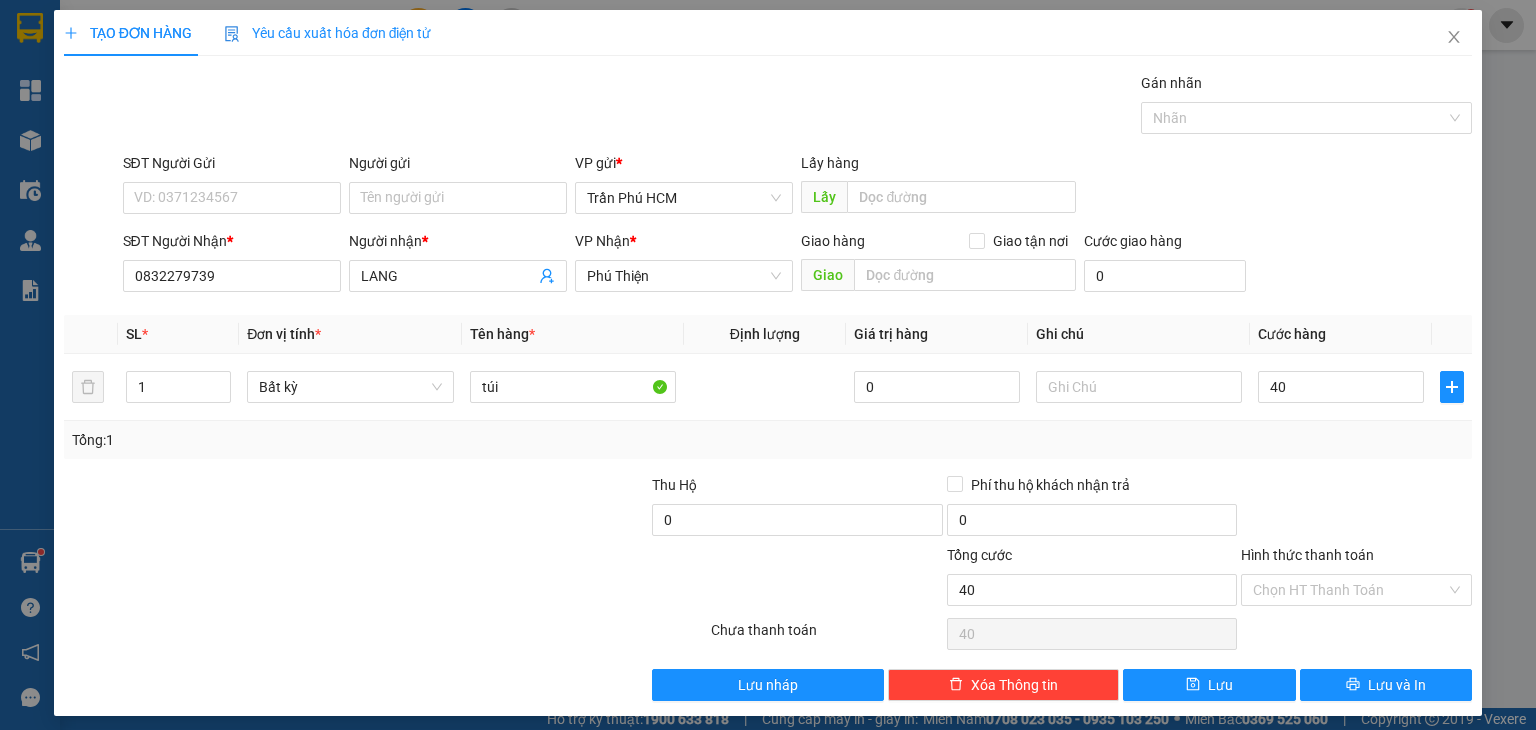 type on "40.000" 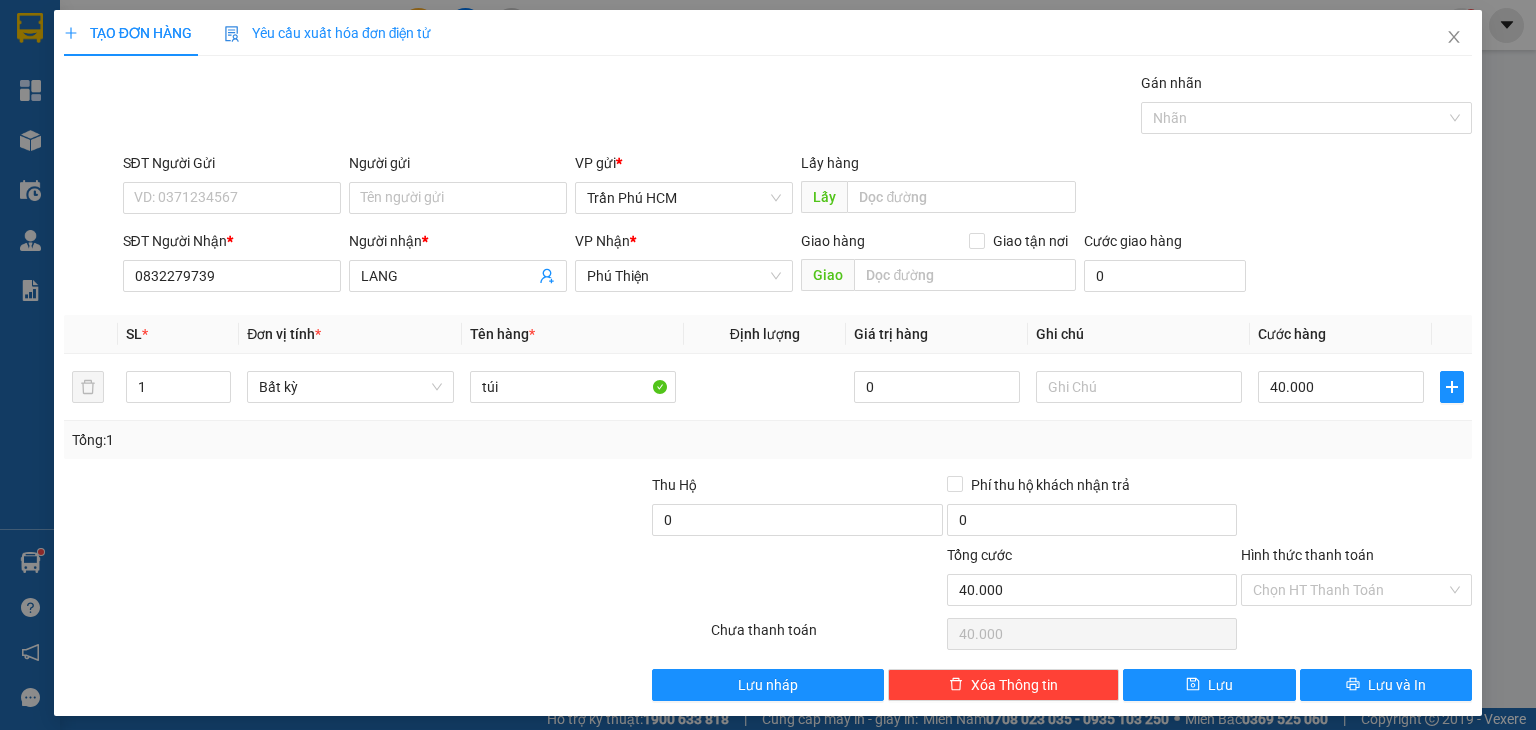 click on "Tổng:  1" at bounding box center [768, 440] 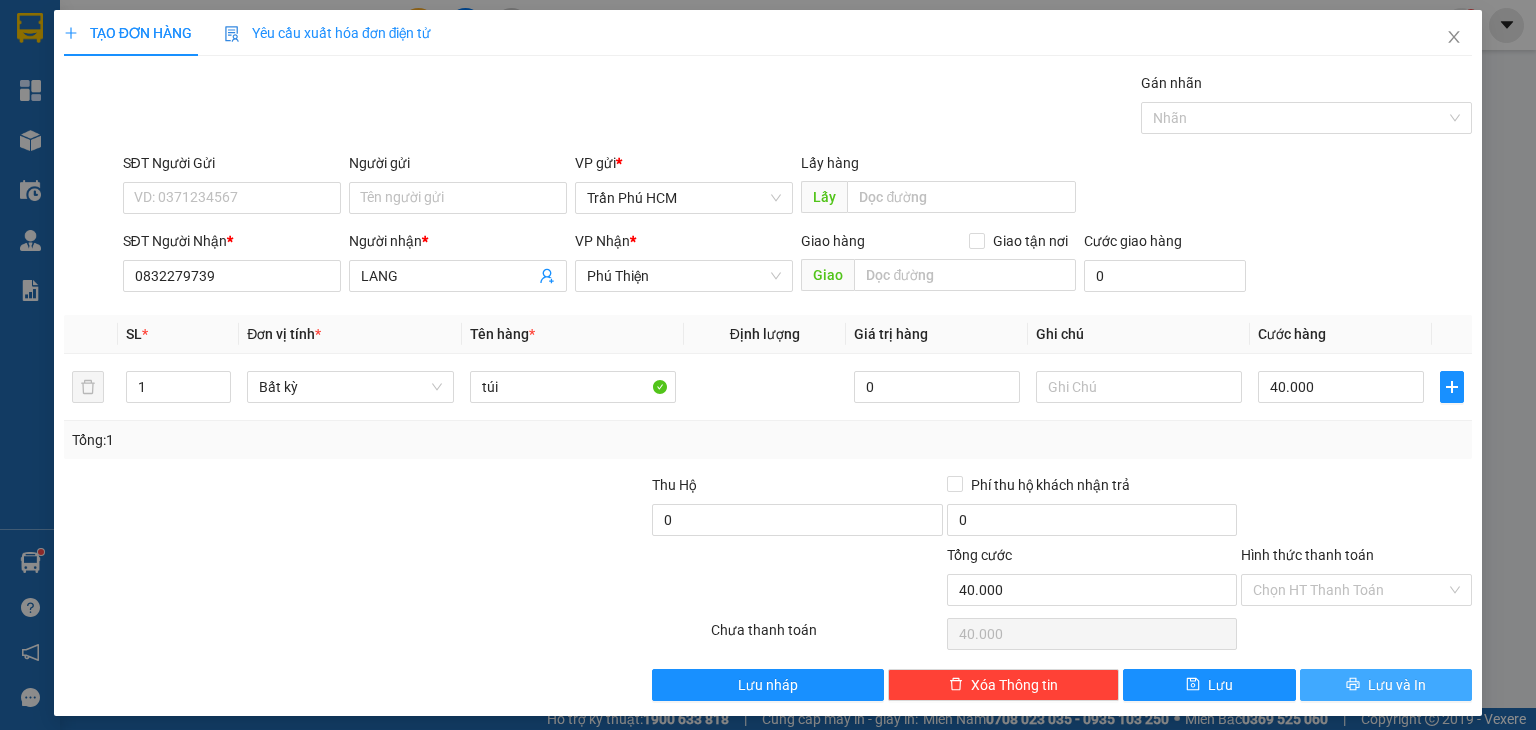 click 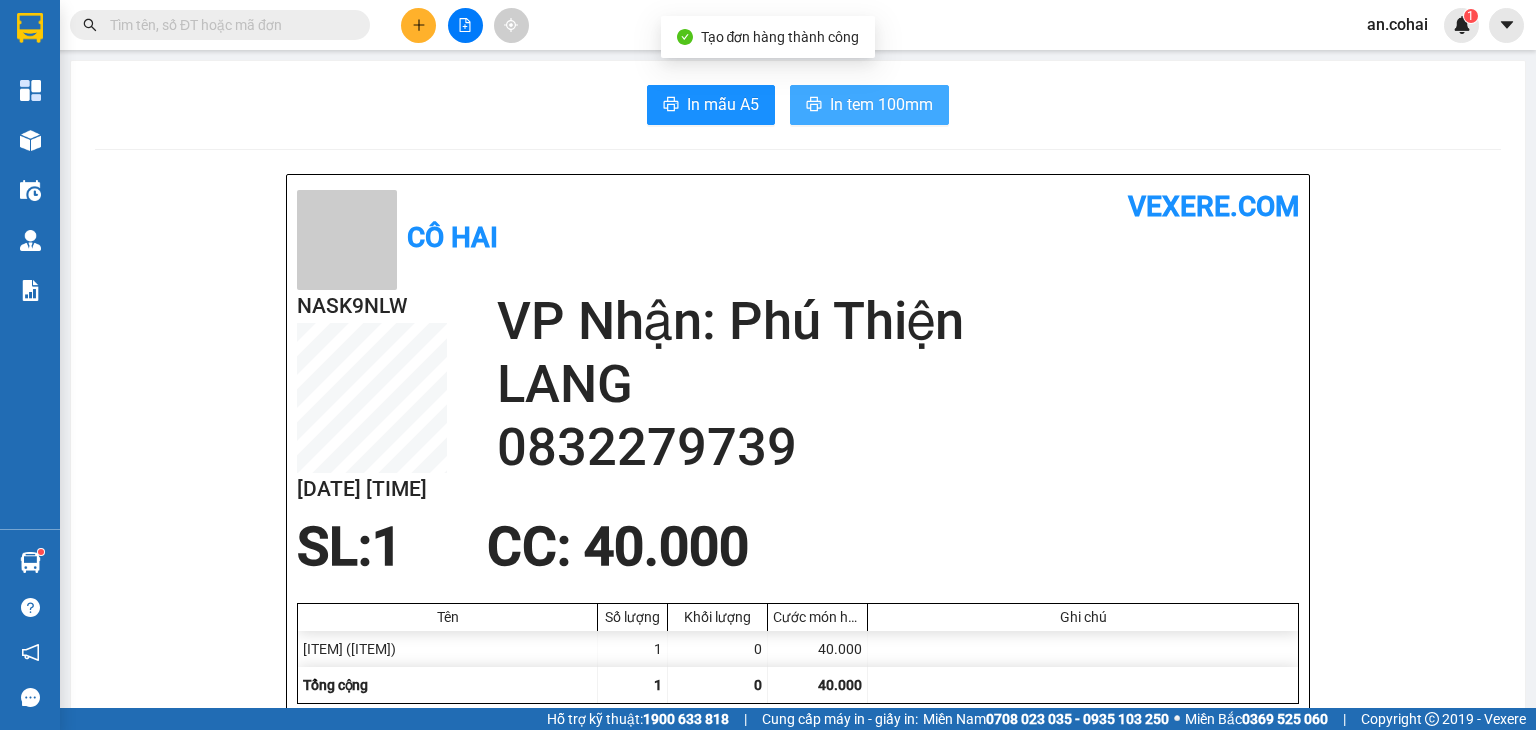 click on "In tem 100mm" at bounding box center (881, 104) 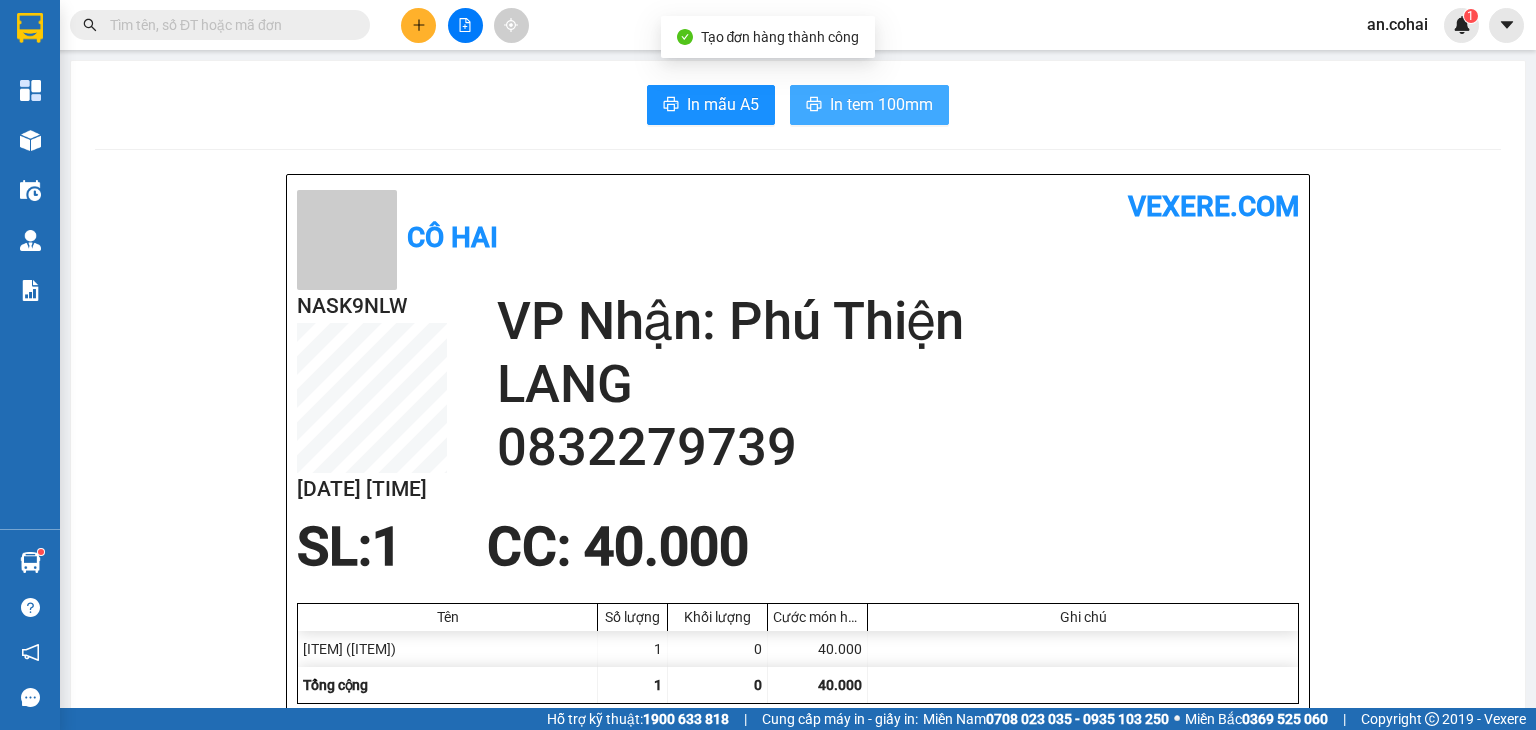 scroll, scrollTop: 0, scrollLeft: 0, axis: both 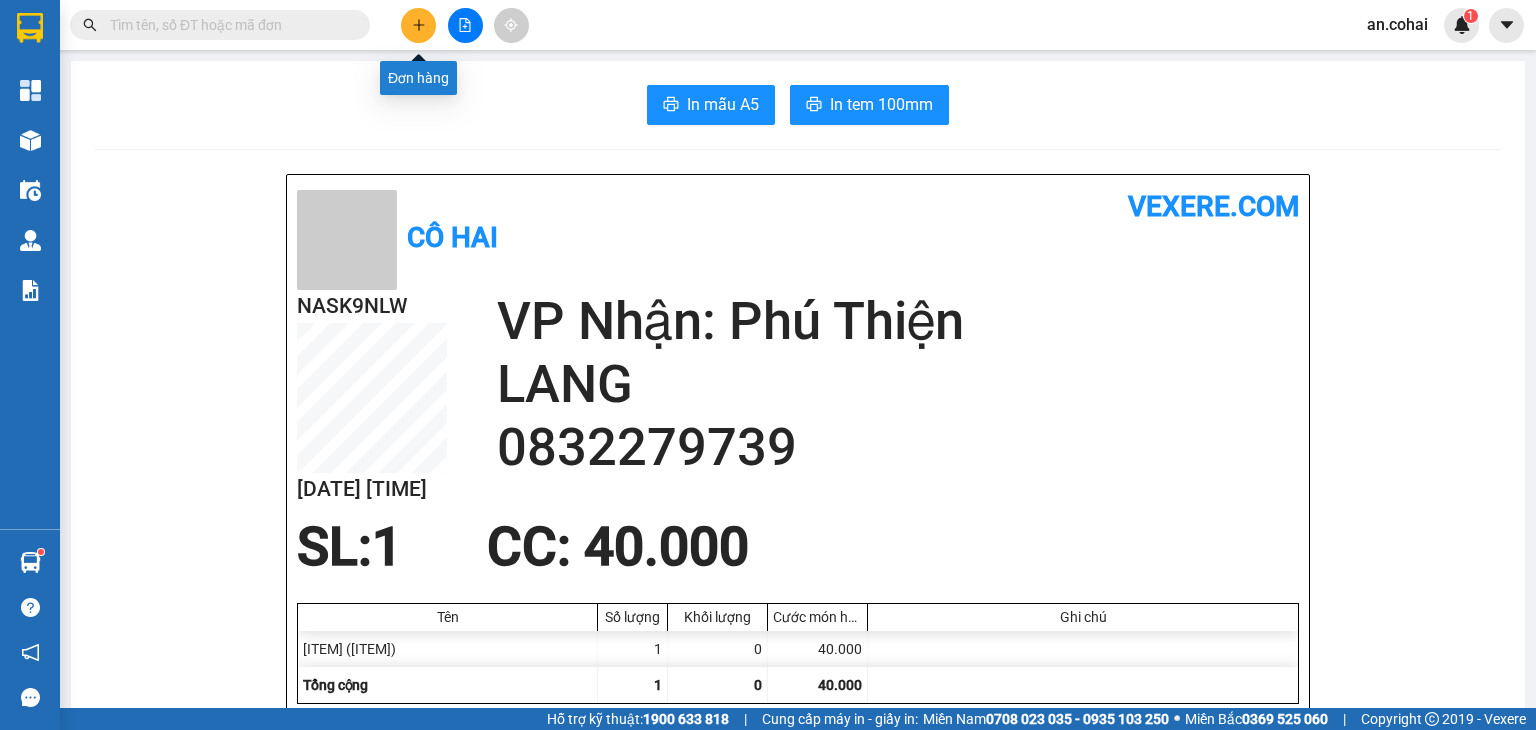 click 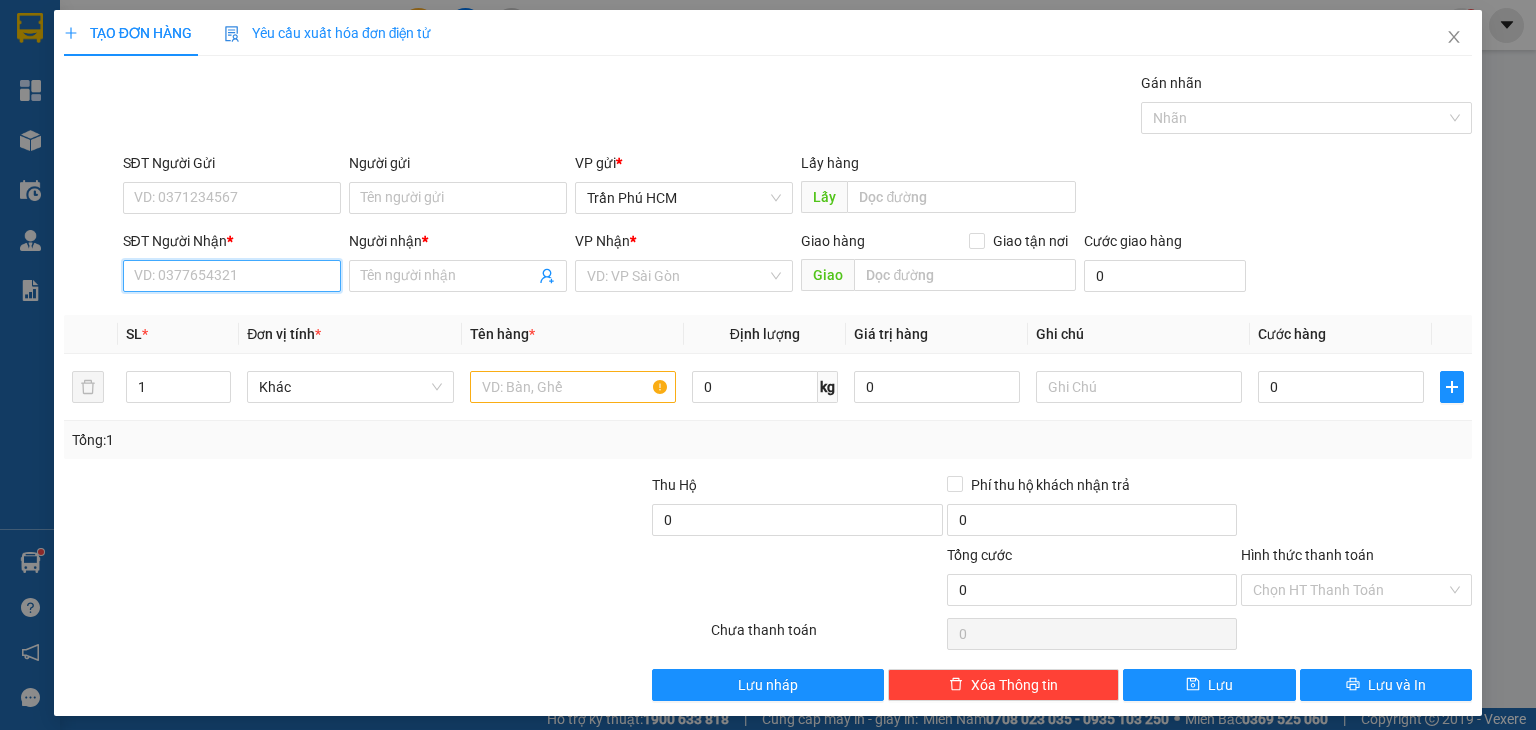 click on "SĐT Người Nhận  *" at bounding box center (232, 276) 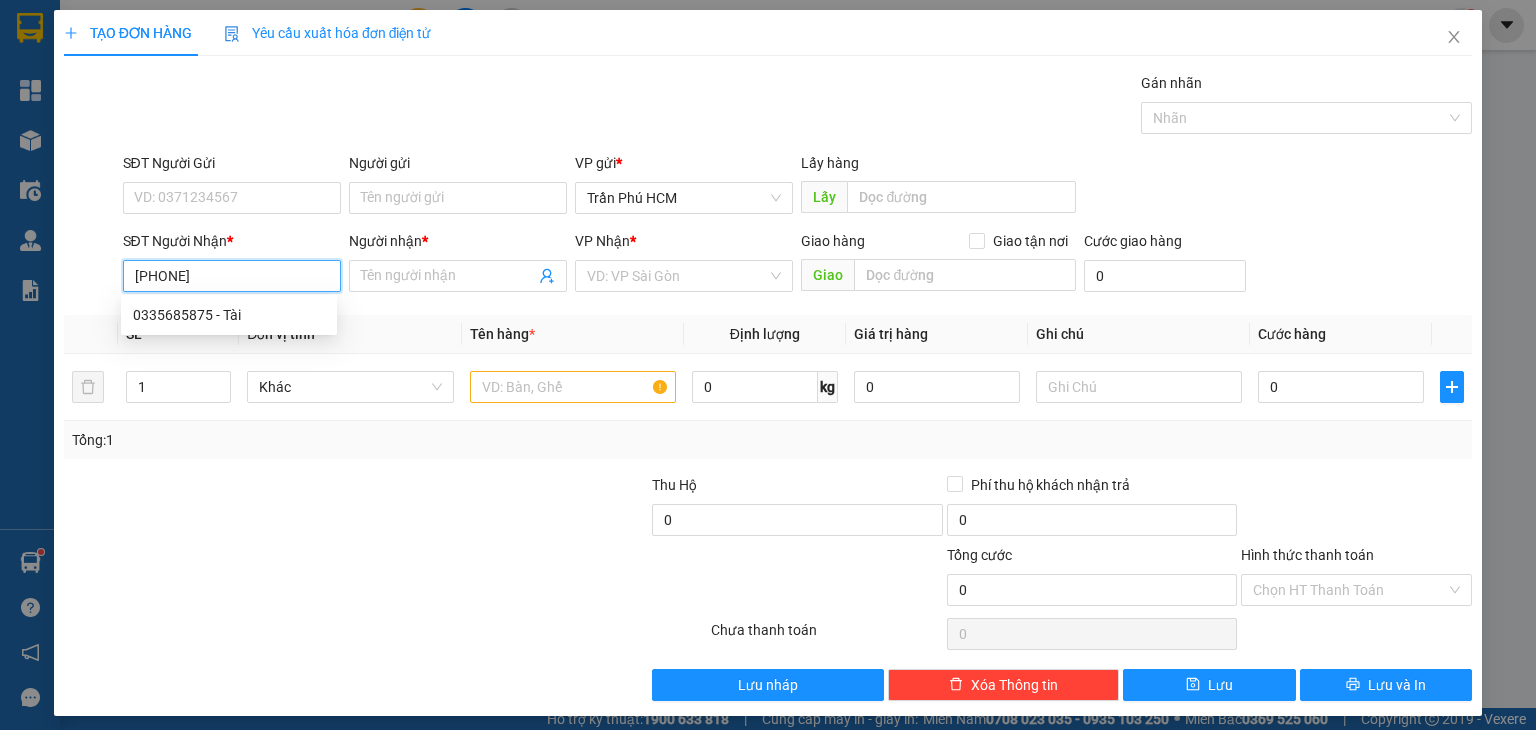 type on "[PHONE]" 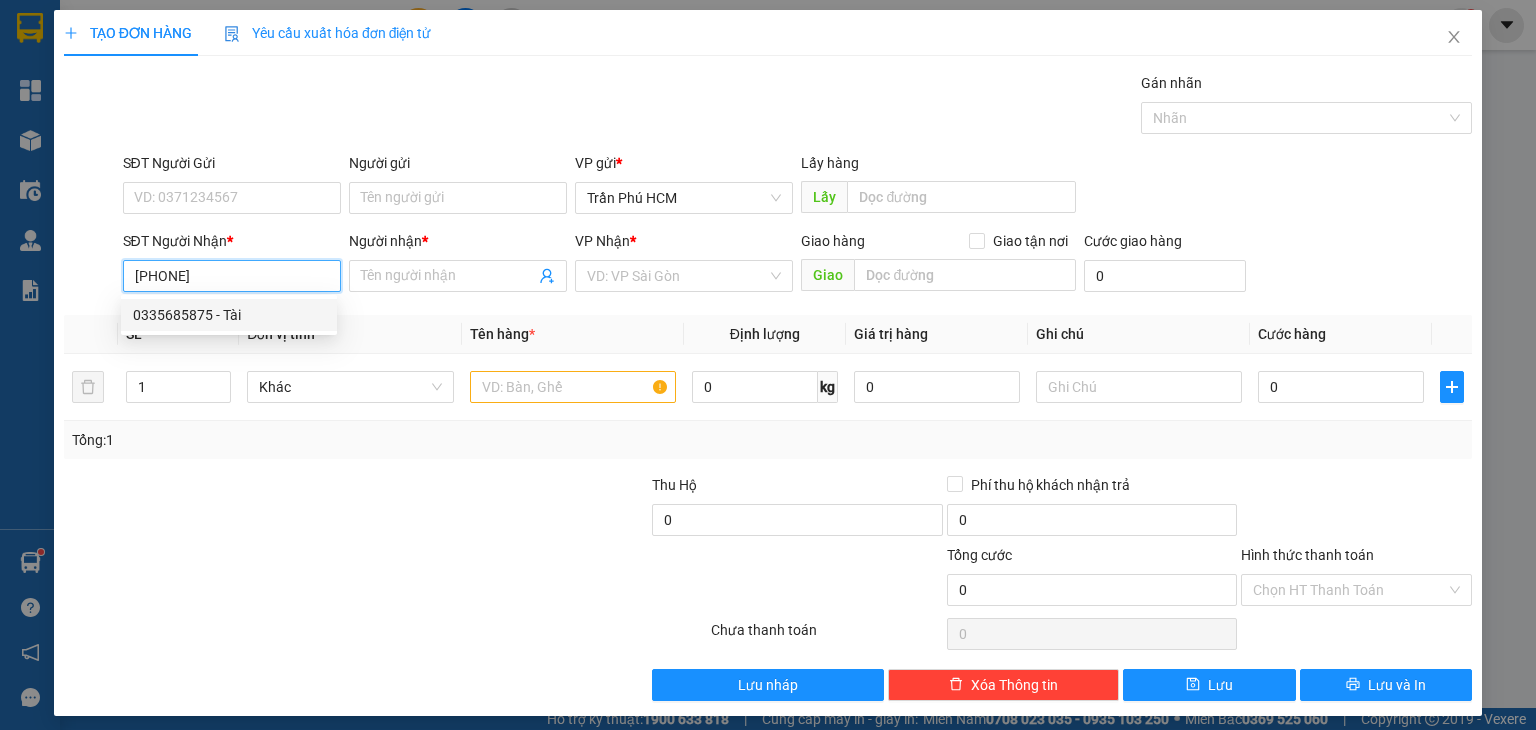 drag, startPoint x: 228, startPoint y: 315, endPoint x: 0, endPoint y: 414, distance: 248.56589 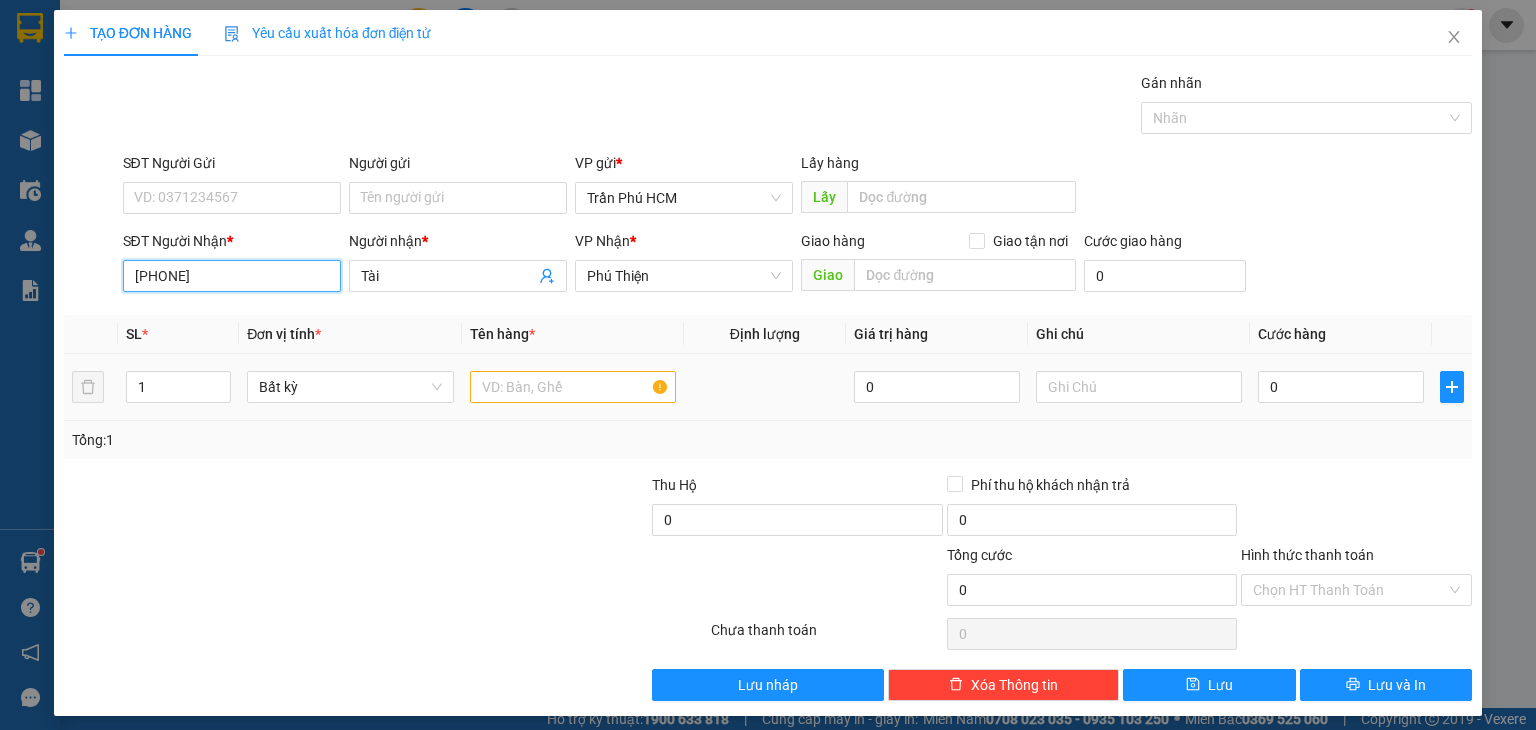 type on "[PHONE]" 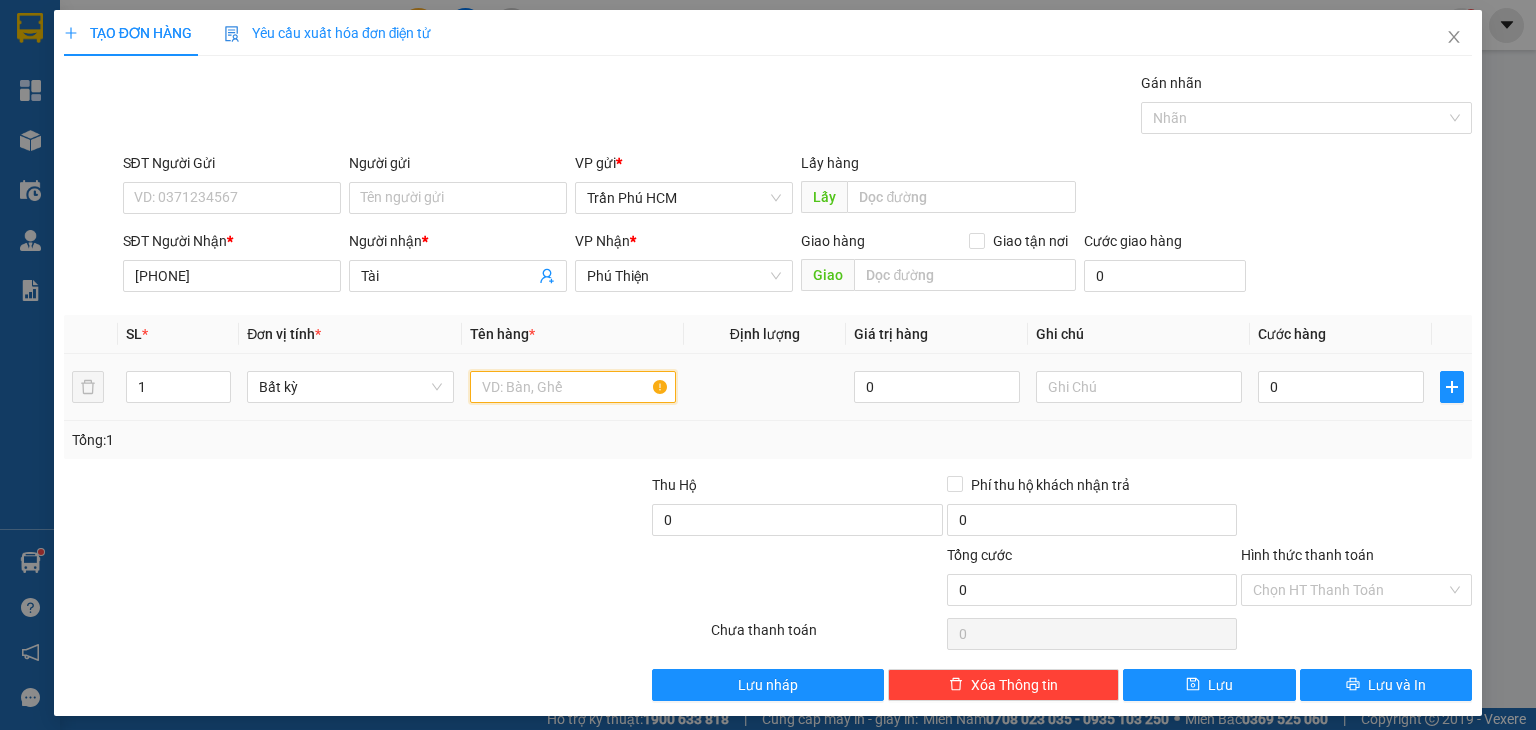 click at bounding box center (573, 387) 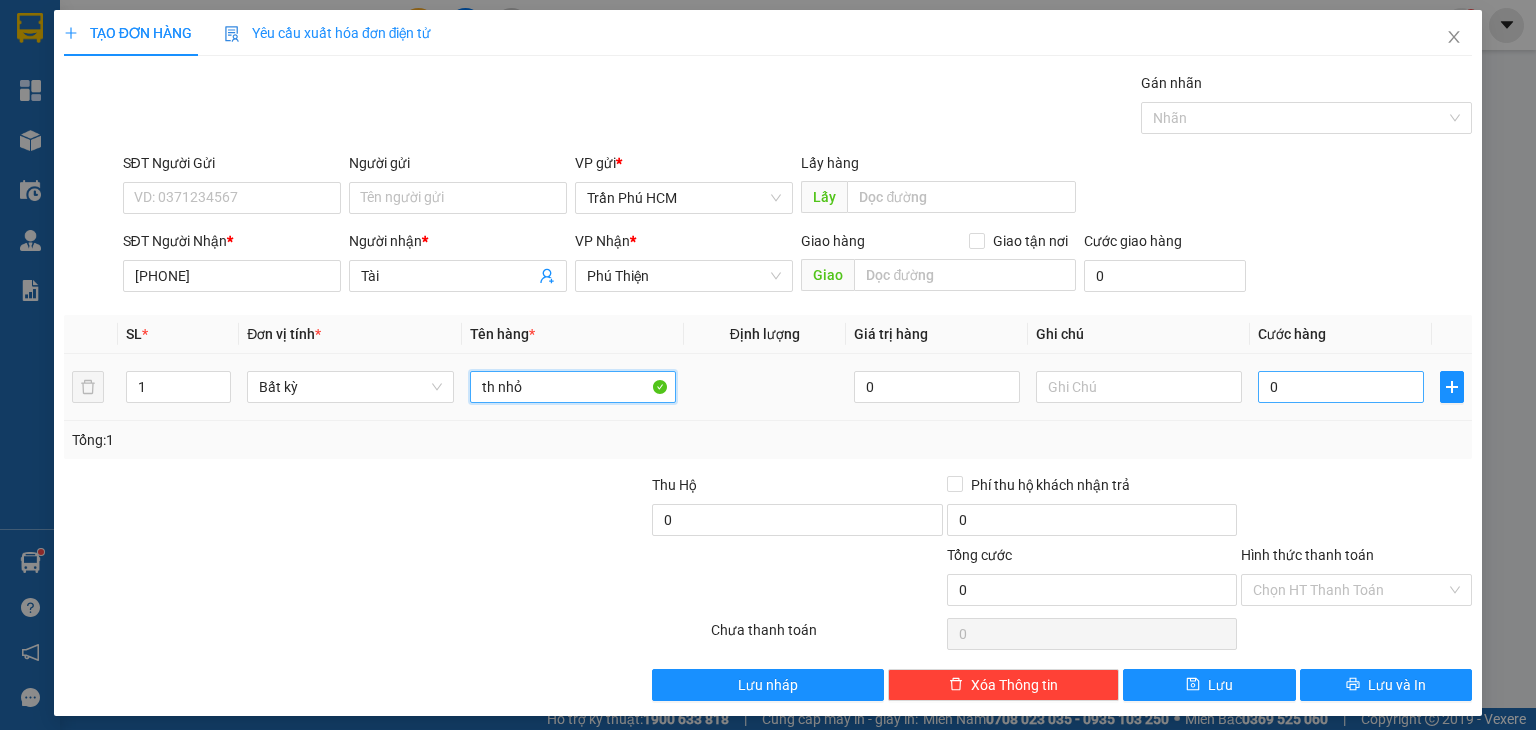 type on "th nhỏ" 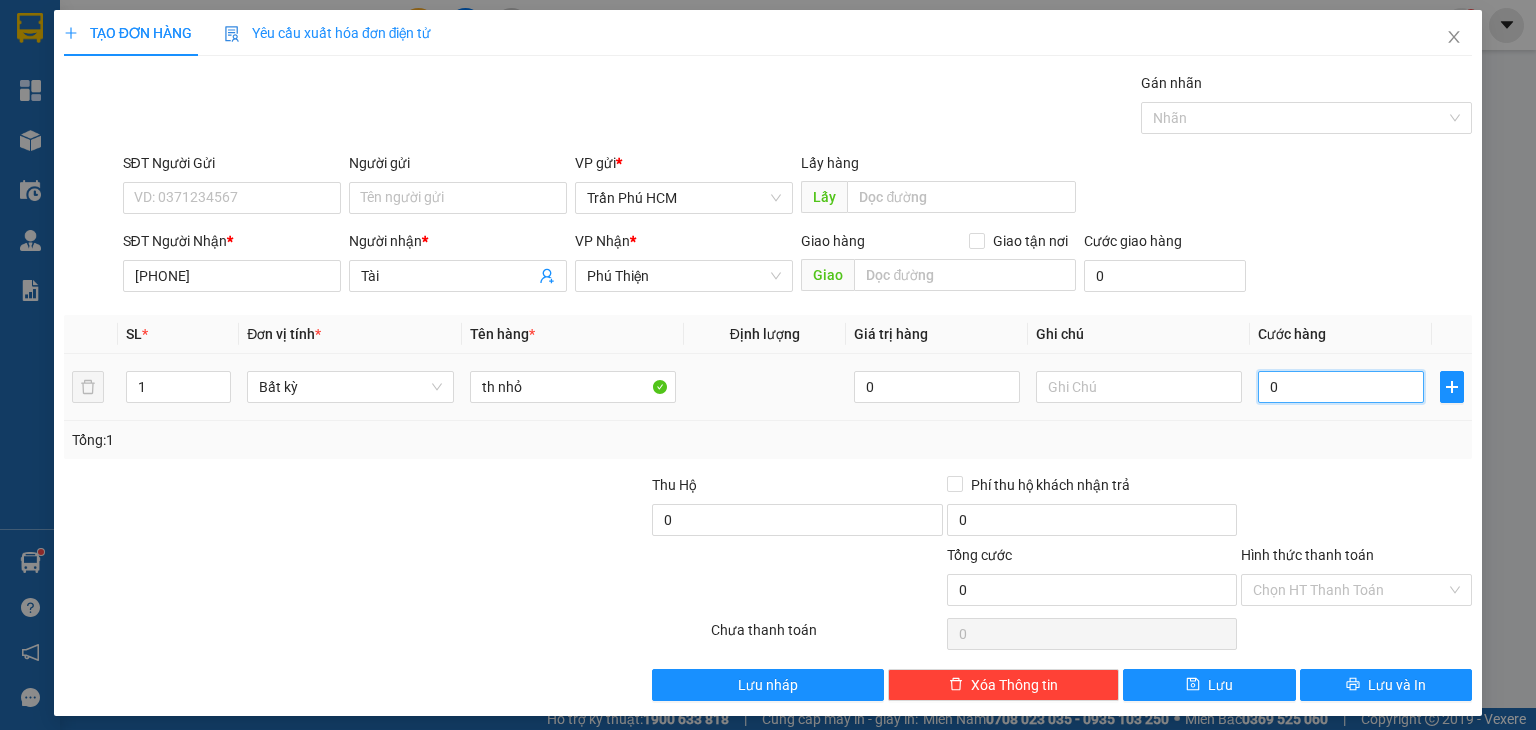click on "0" at bounding box center [1341, 387] 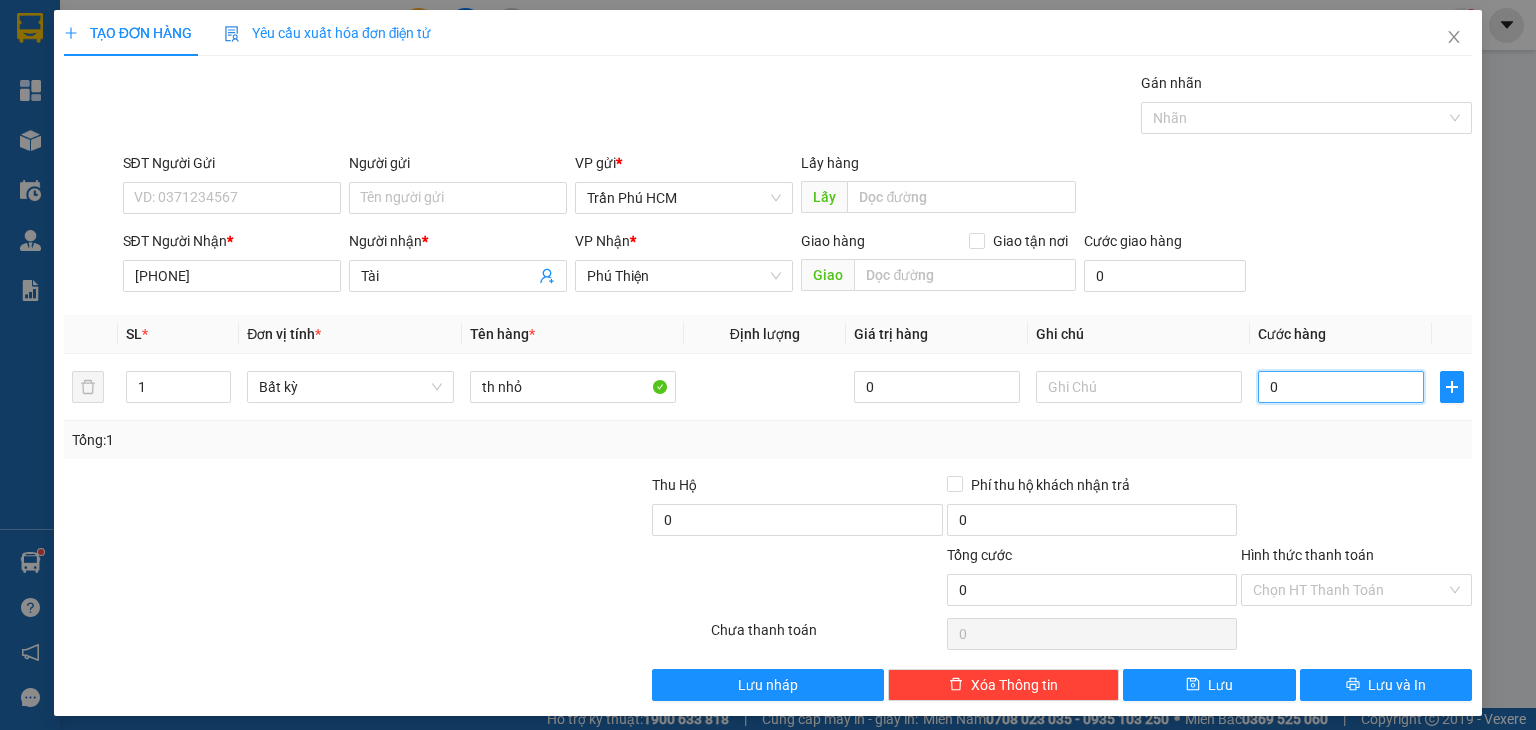 type on "60" 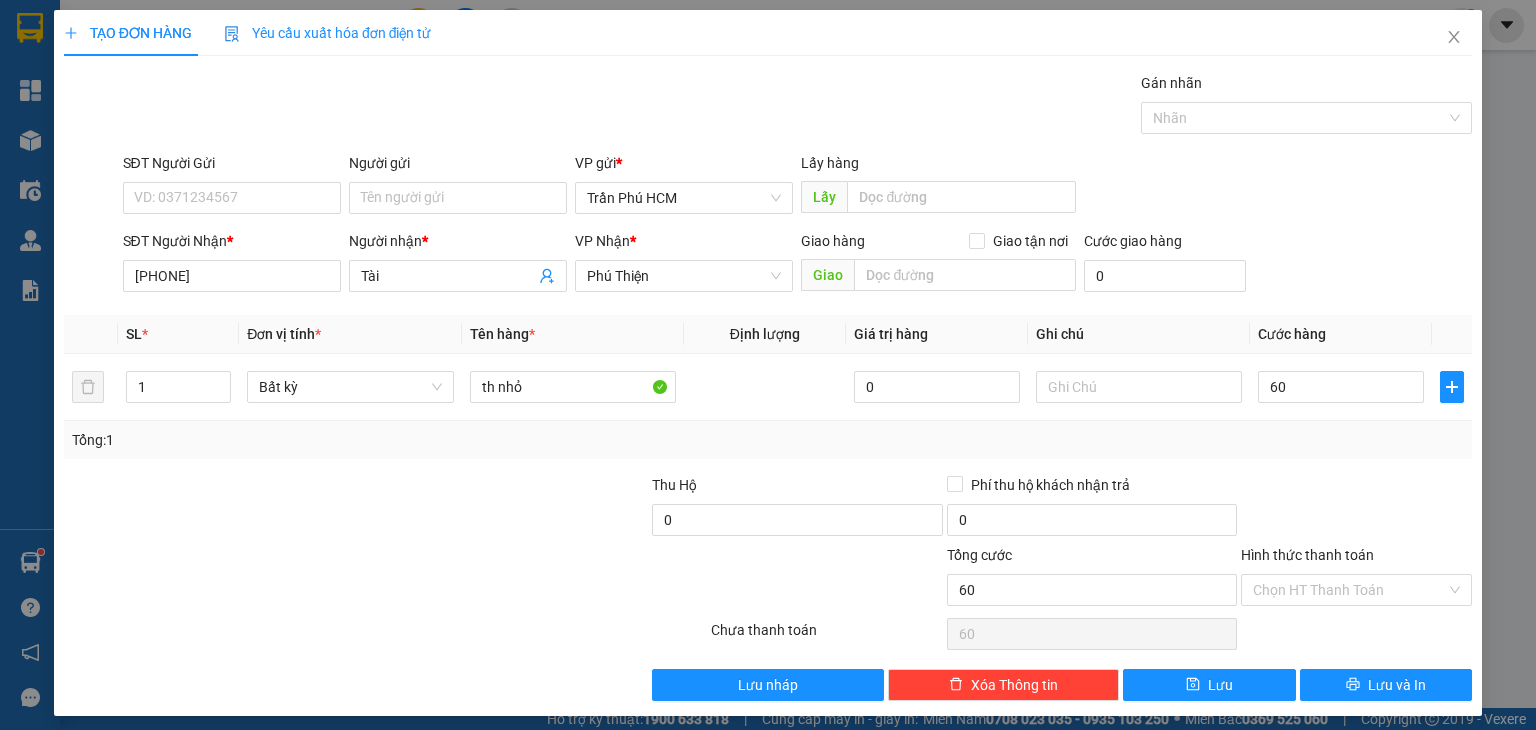 type on "60.000" 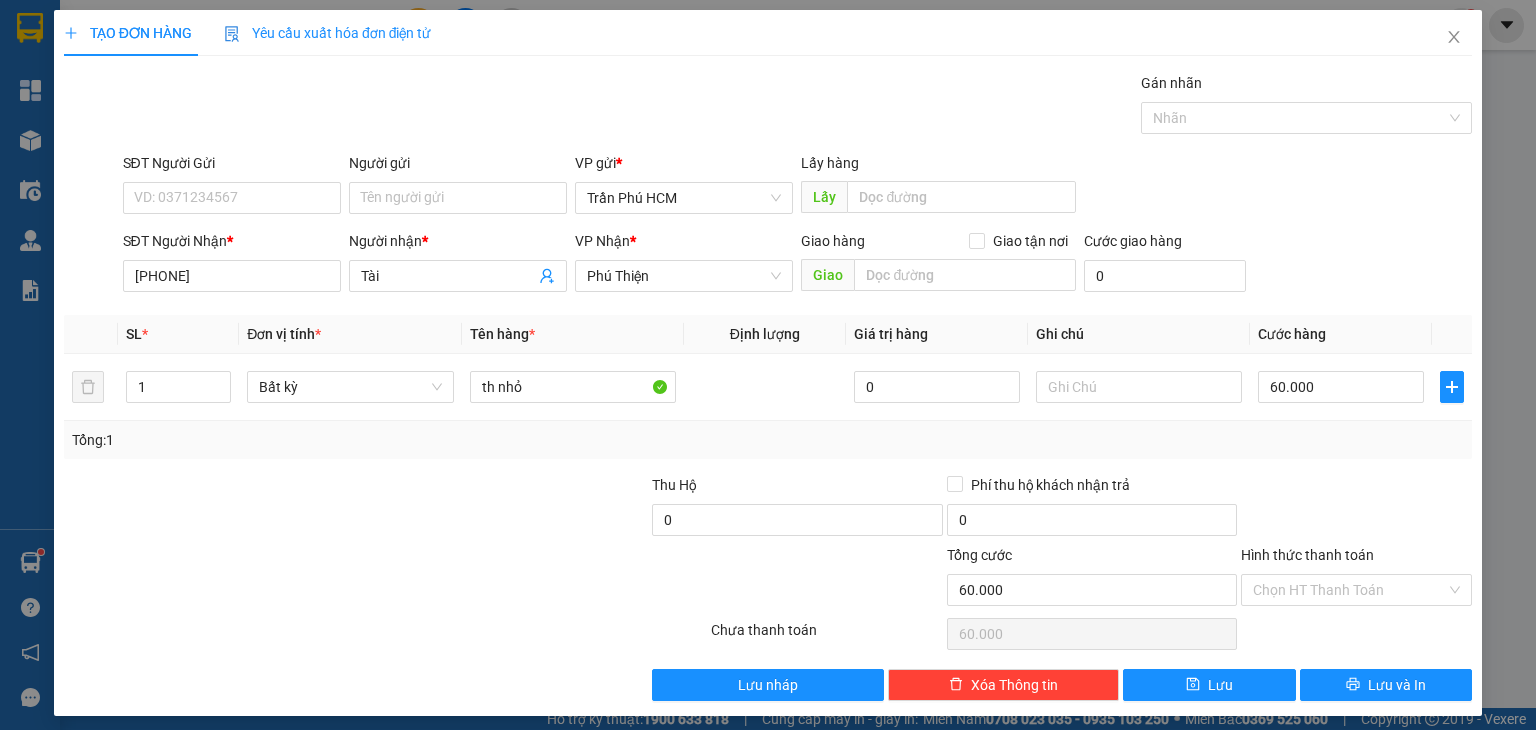 click on "Tổng:  1" at bounding box center (768, 440) 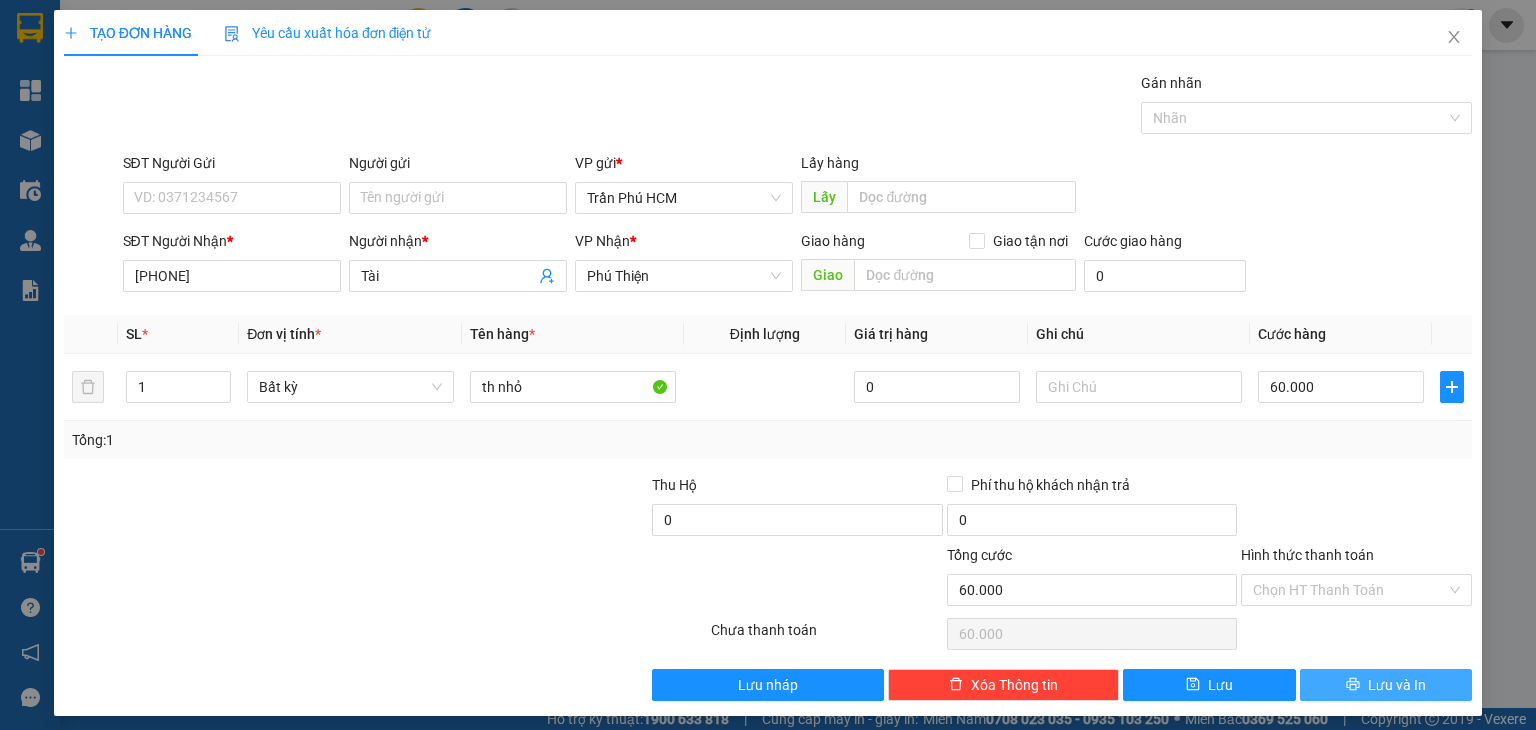 click on "Lưu và In" at bounding box center (1386, 685) 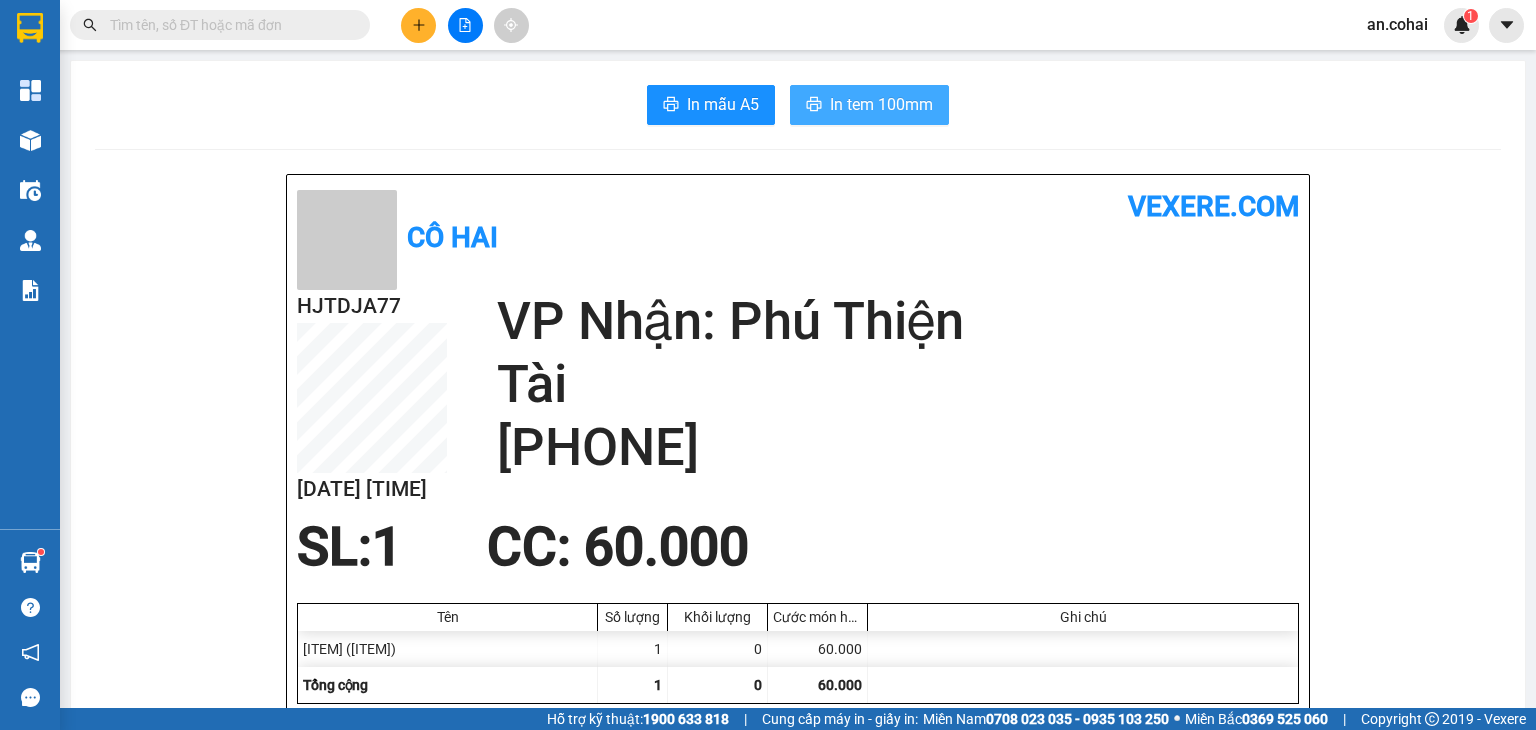 click on "In tem 100mm" at bounding box center (881, 104) 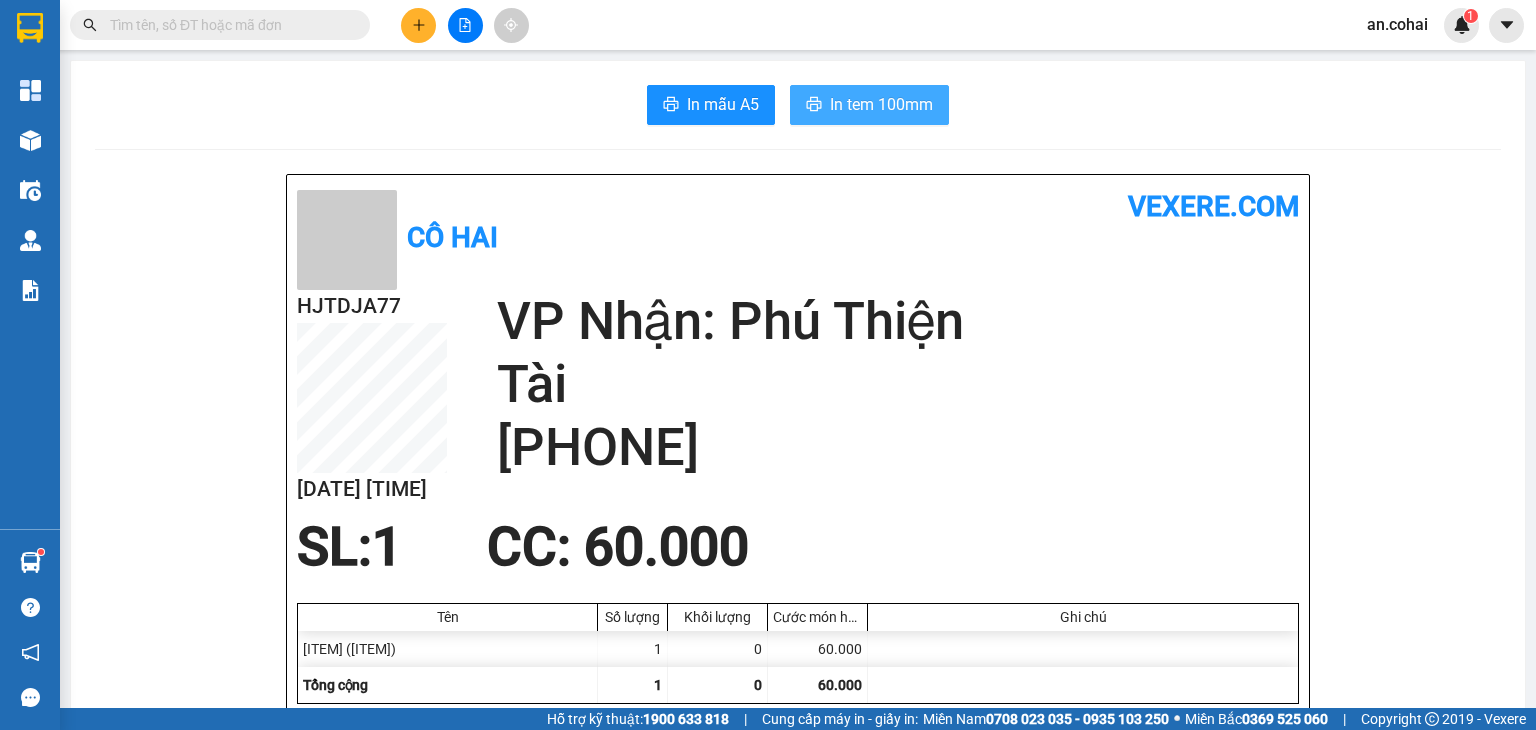 scroll, scrollTop: 0, scrollLeft: 0, axis: both 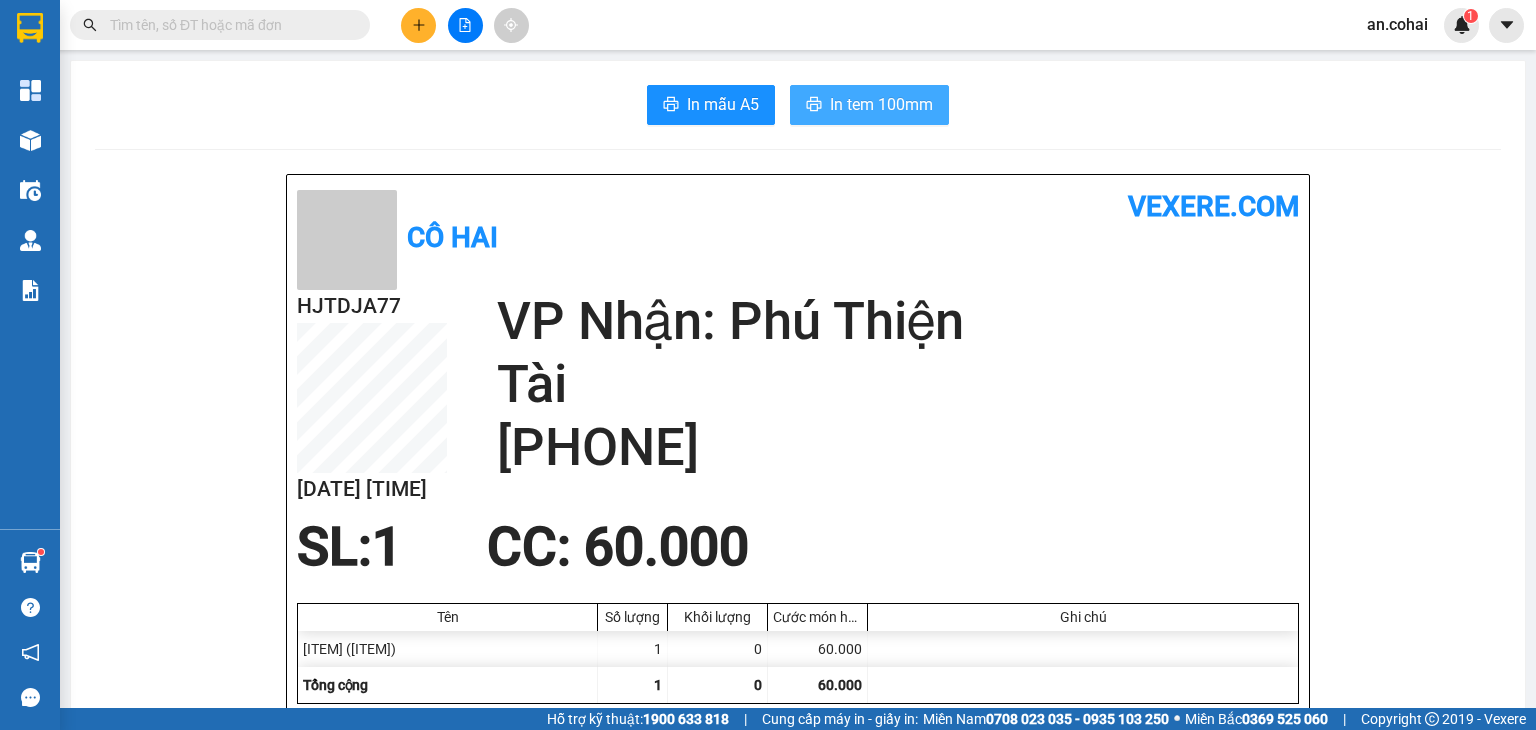 click on "In tem 100mm" at bounding box center [881, 104] 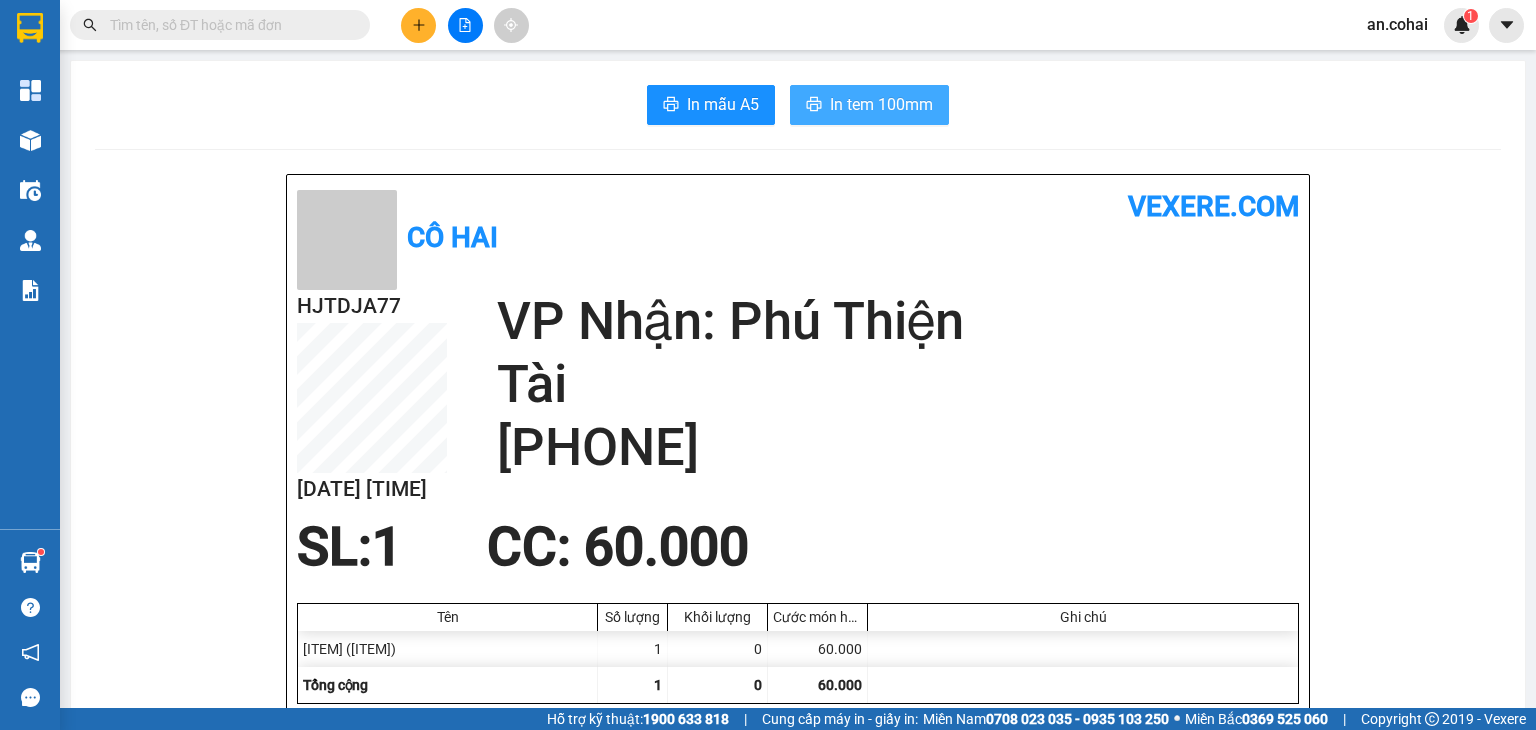 scroll, scrollTop: 0, scrollLeft: 0, axis: both 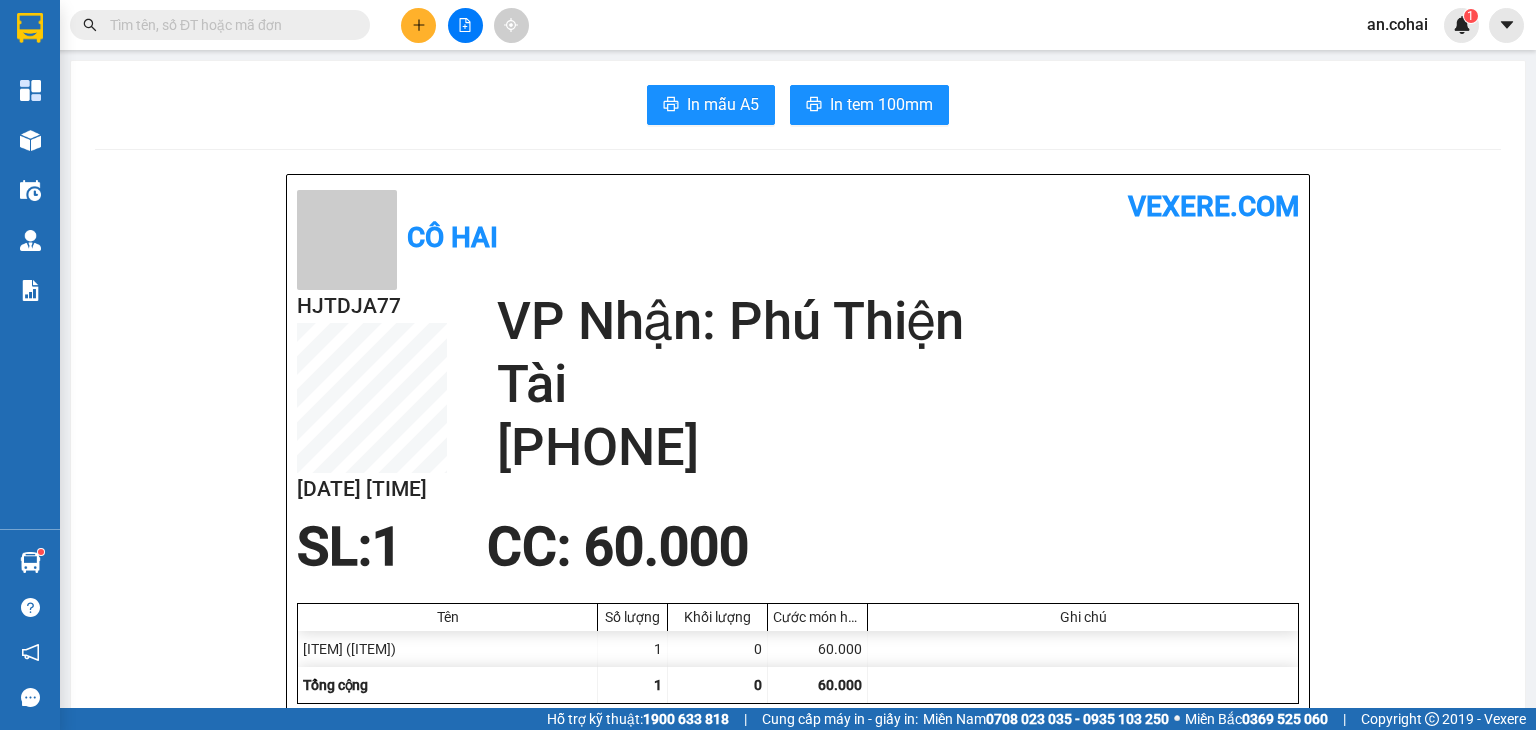 click 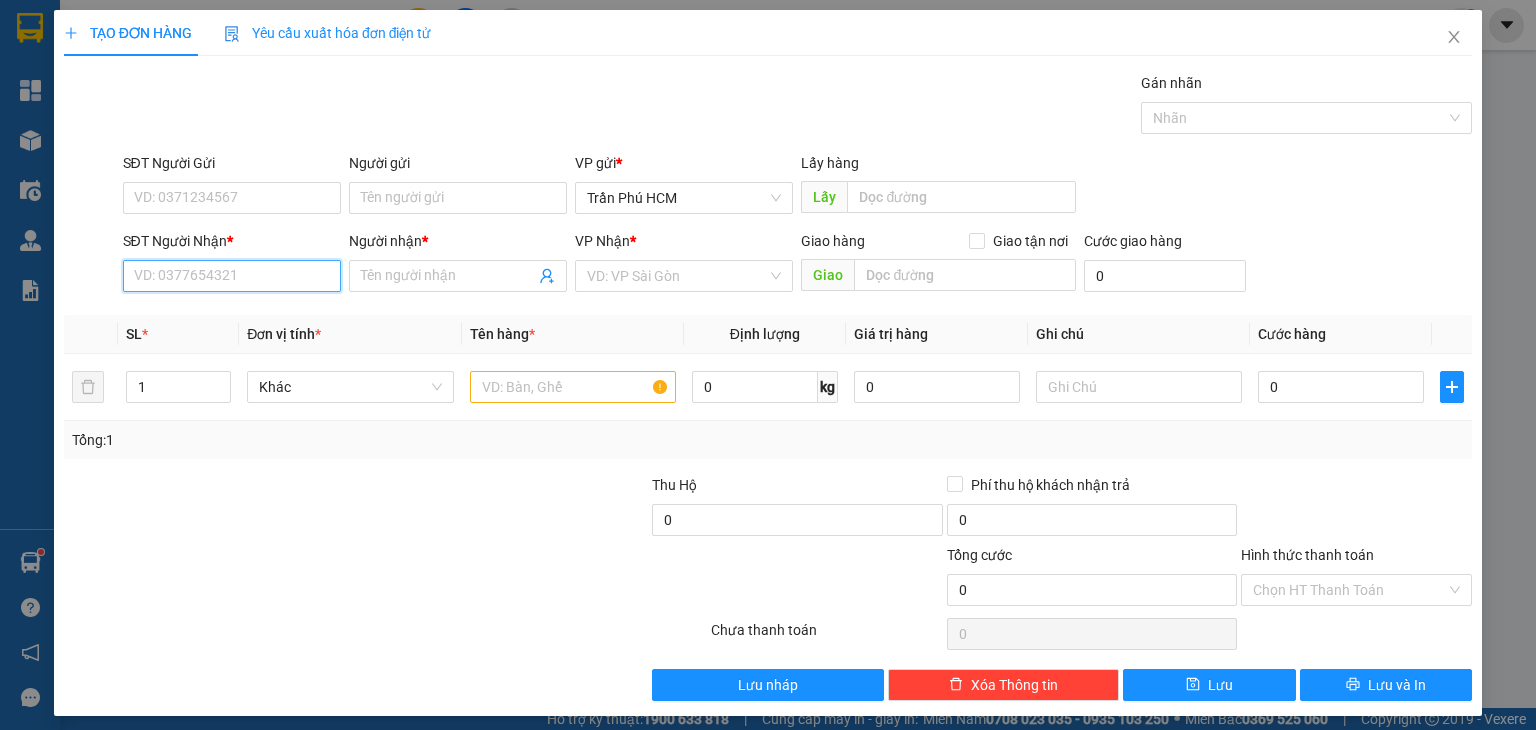 click on "SĐT Người Nhận  *" at bounding box center (232, 276) 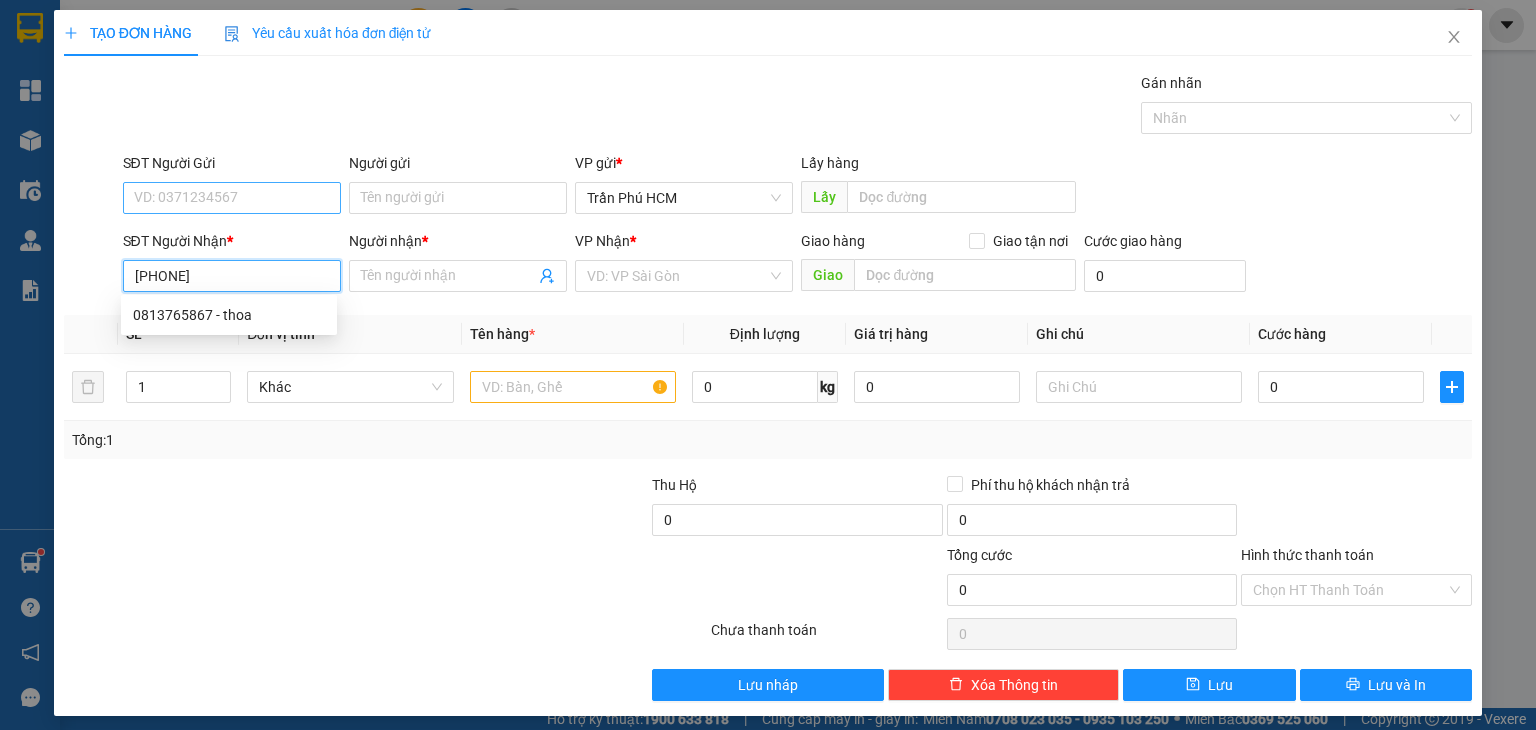type on "0813765867" 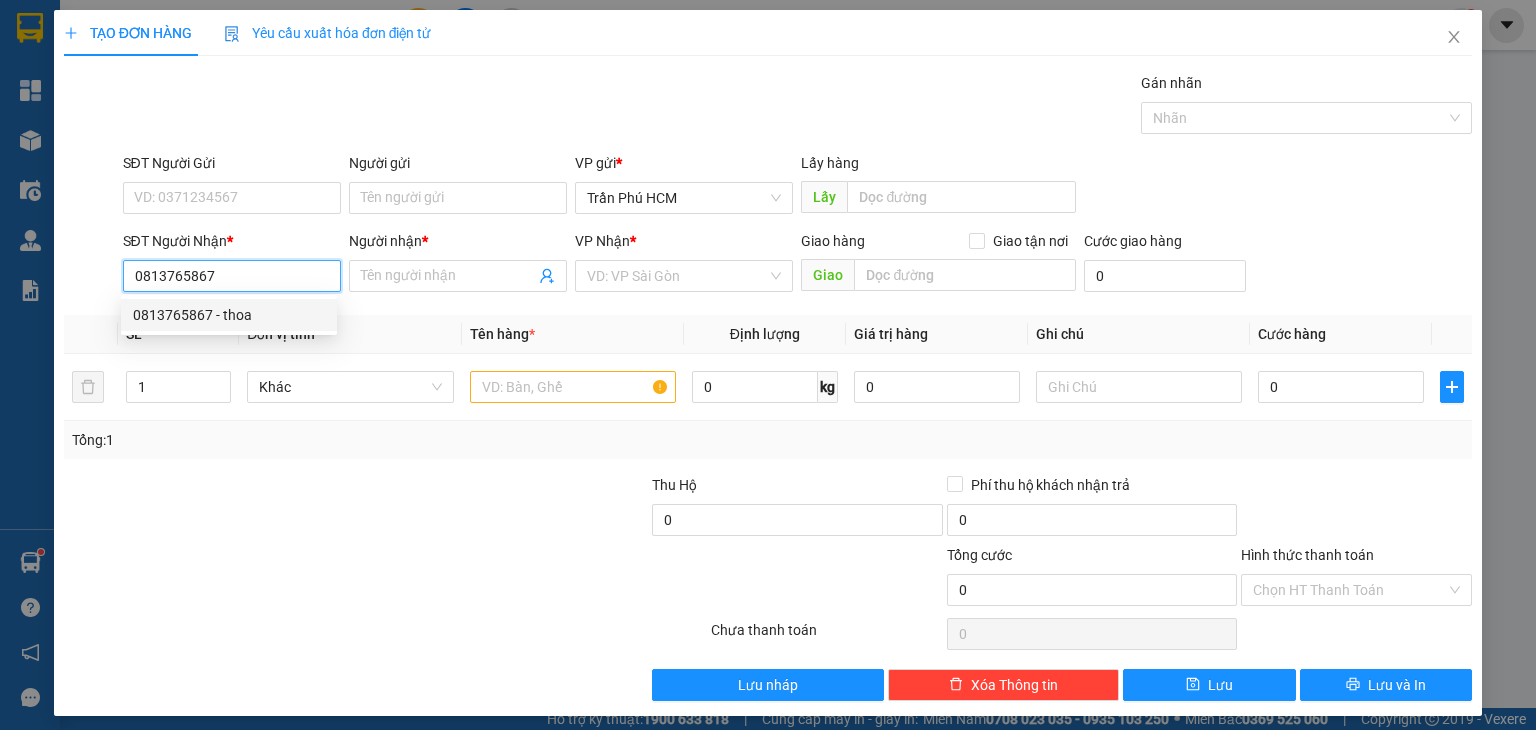 click on "0813765867 - thoa" at bounding box center [229, 315] 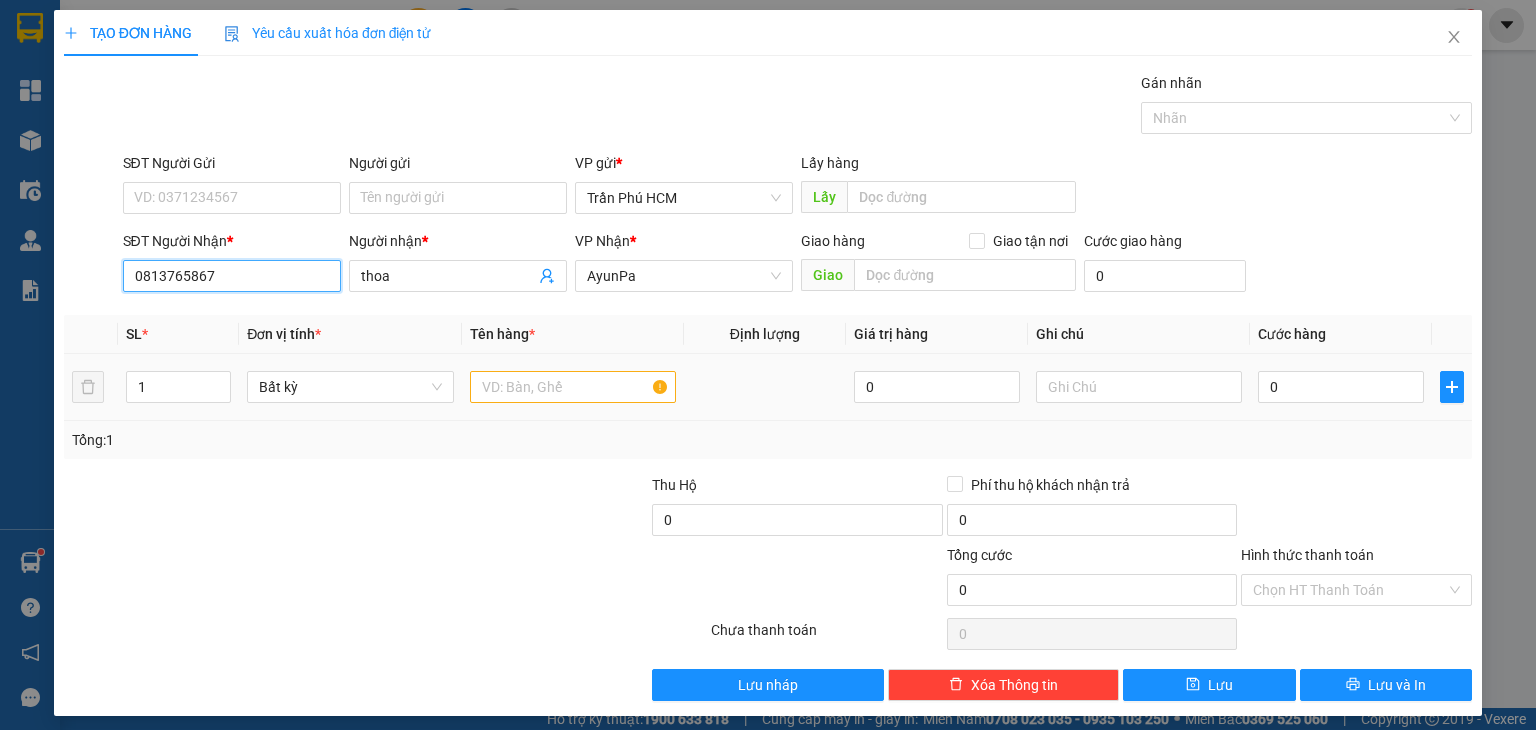 type on "0813765867" 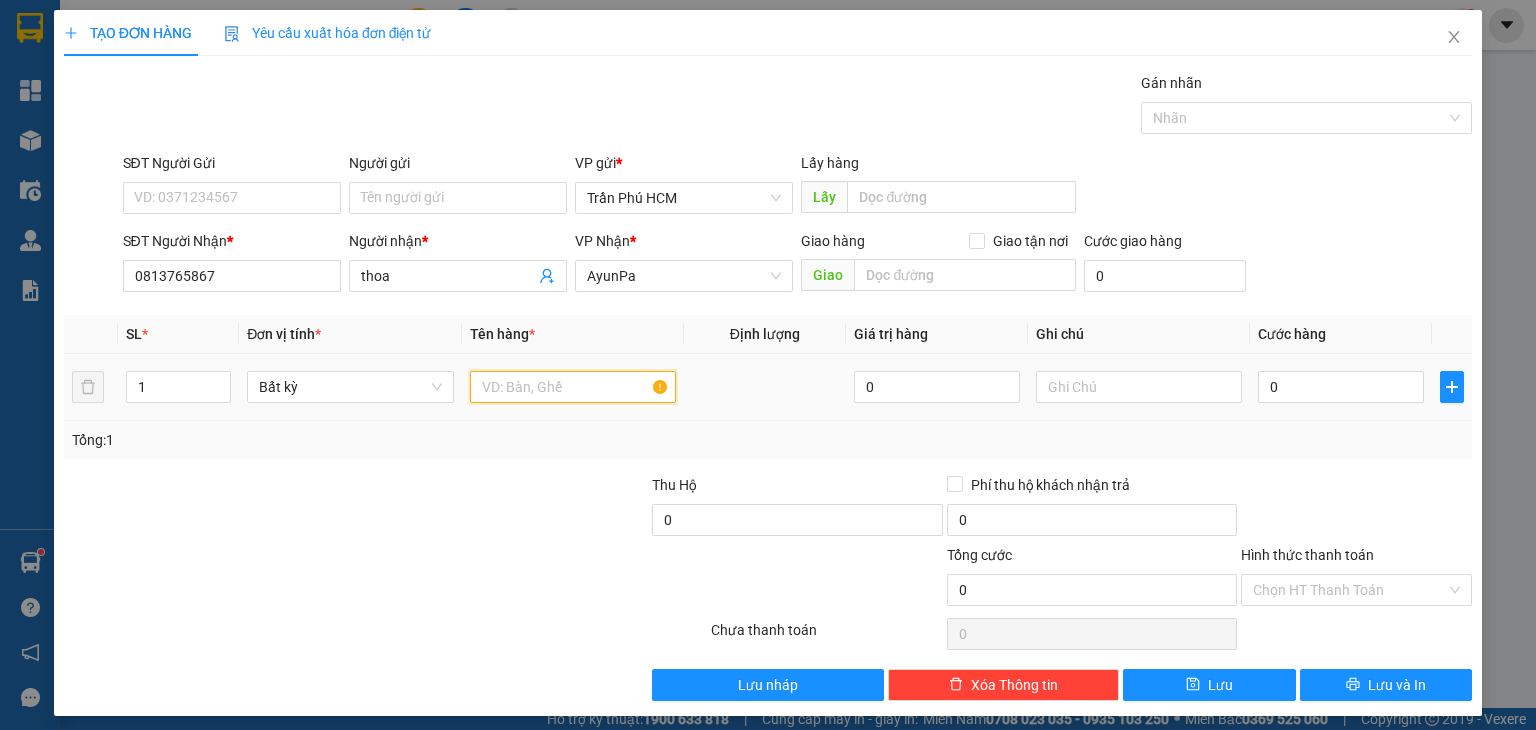 click at bounding box center [573, 387] 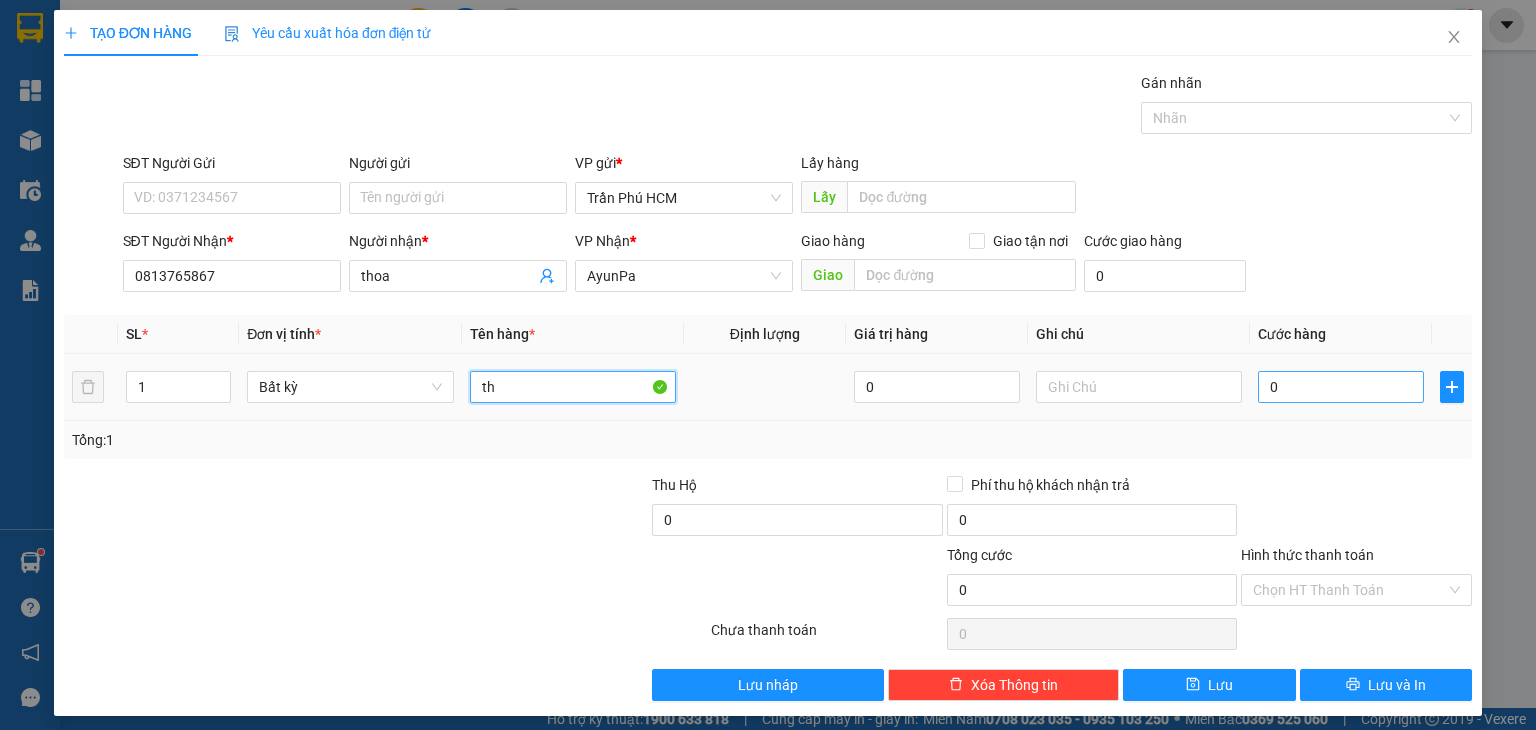 type on "th" 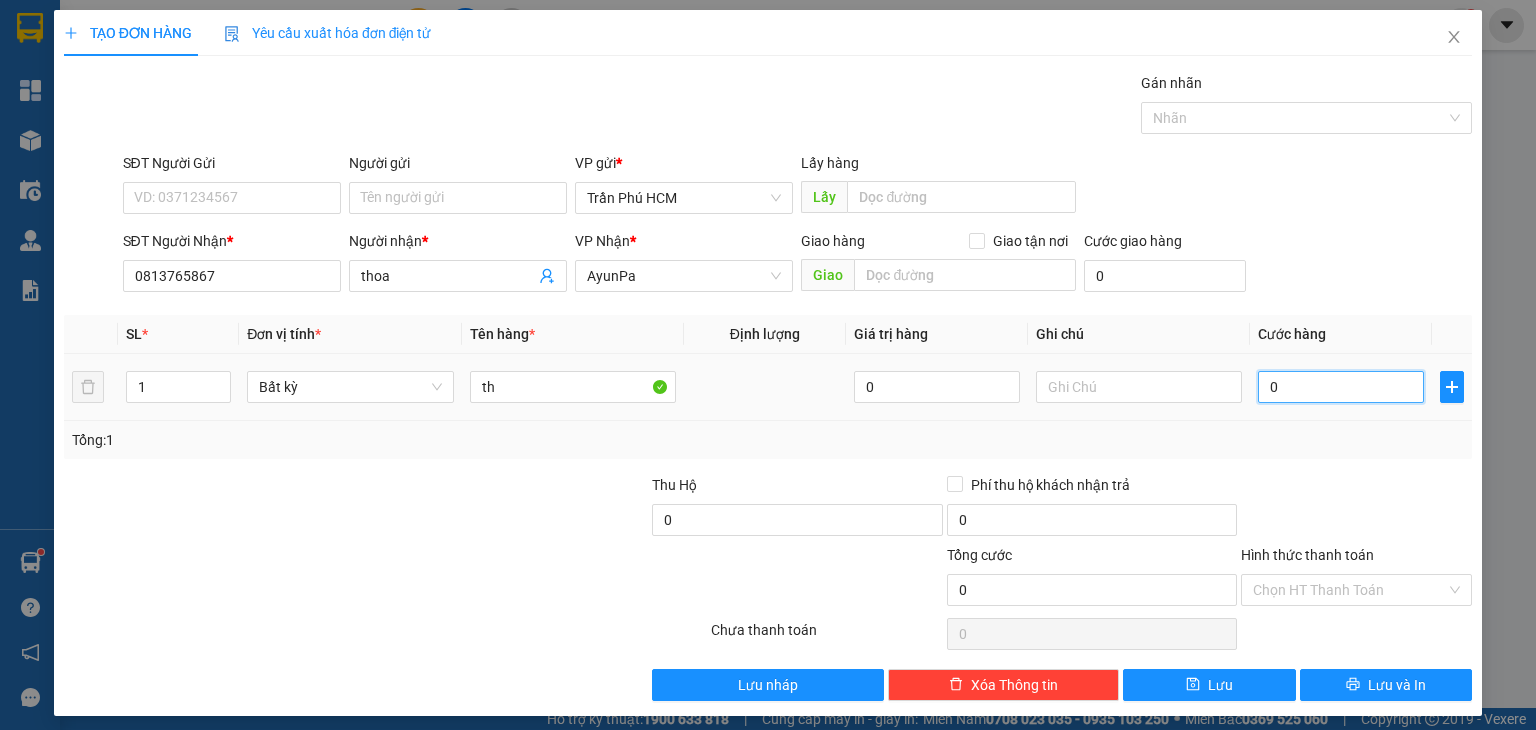 click on "0" at bounding box center (1341, 387) 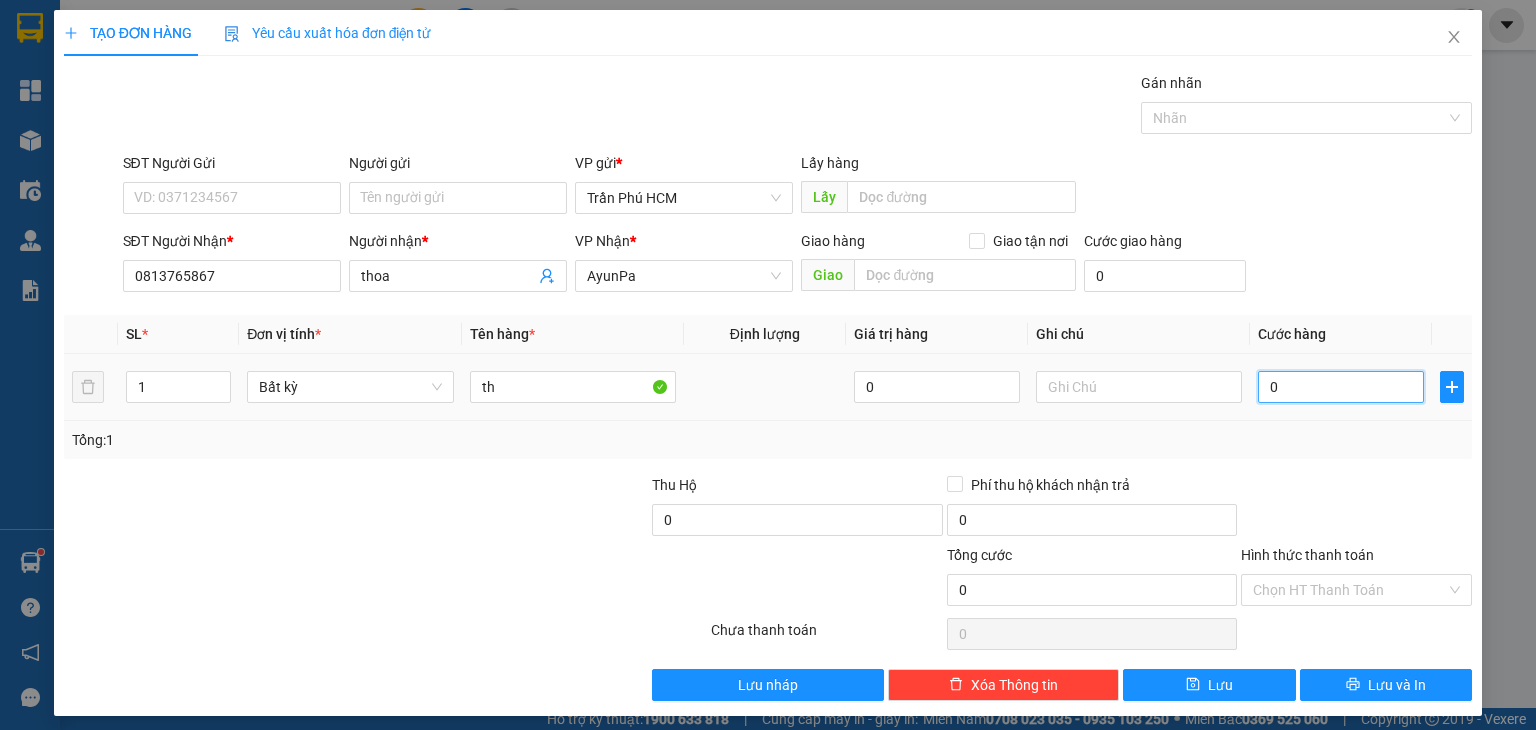 type on "80" 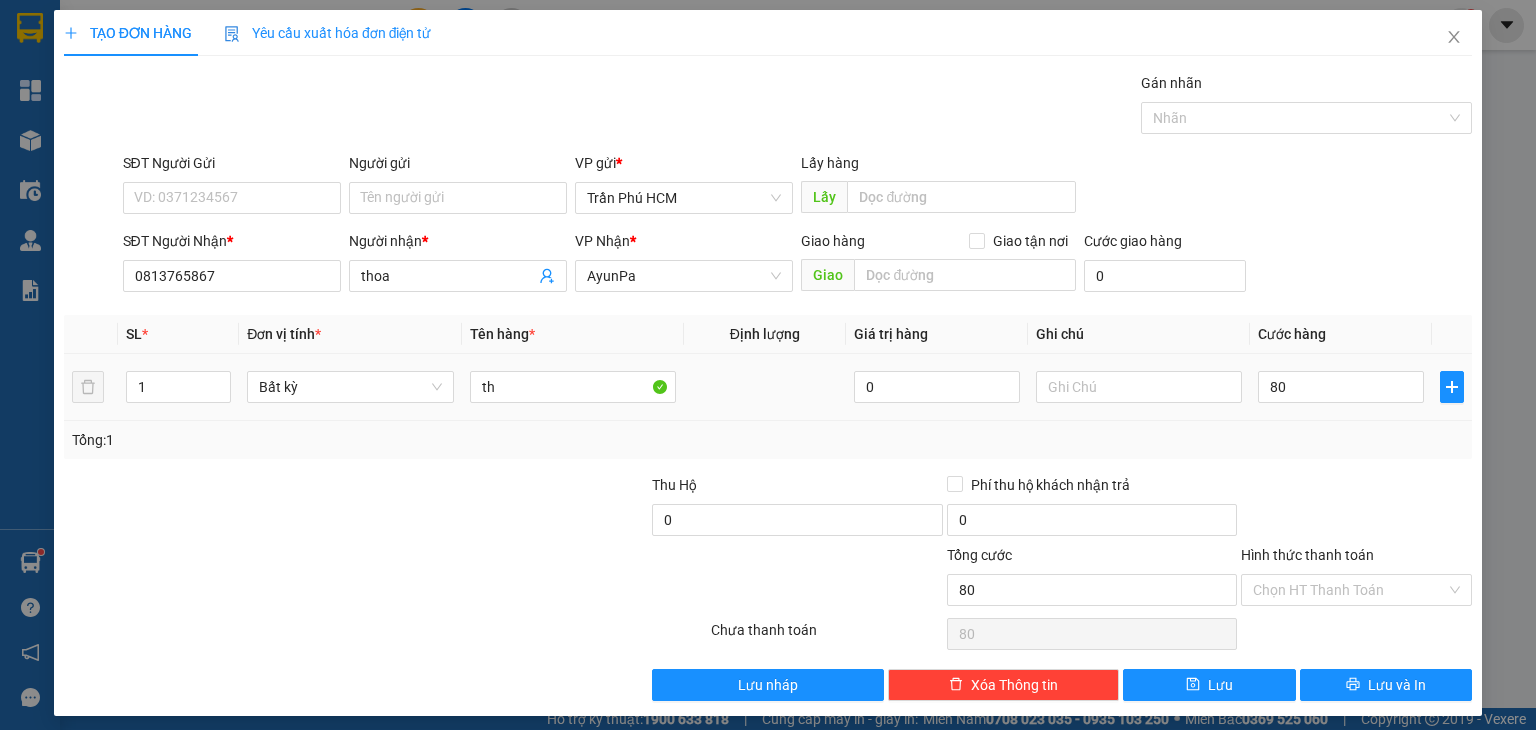type on "80.000" 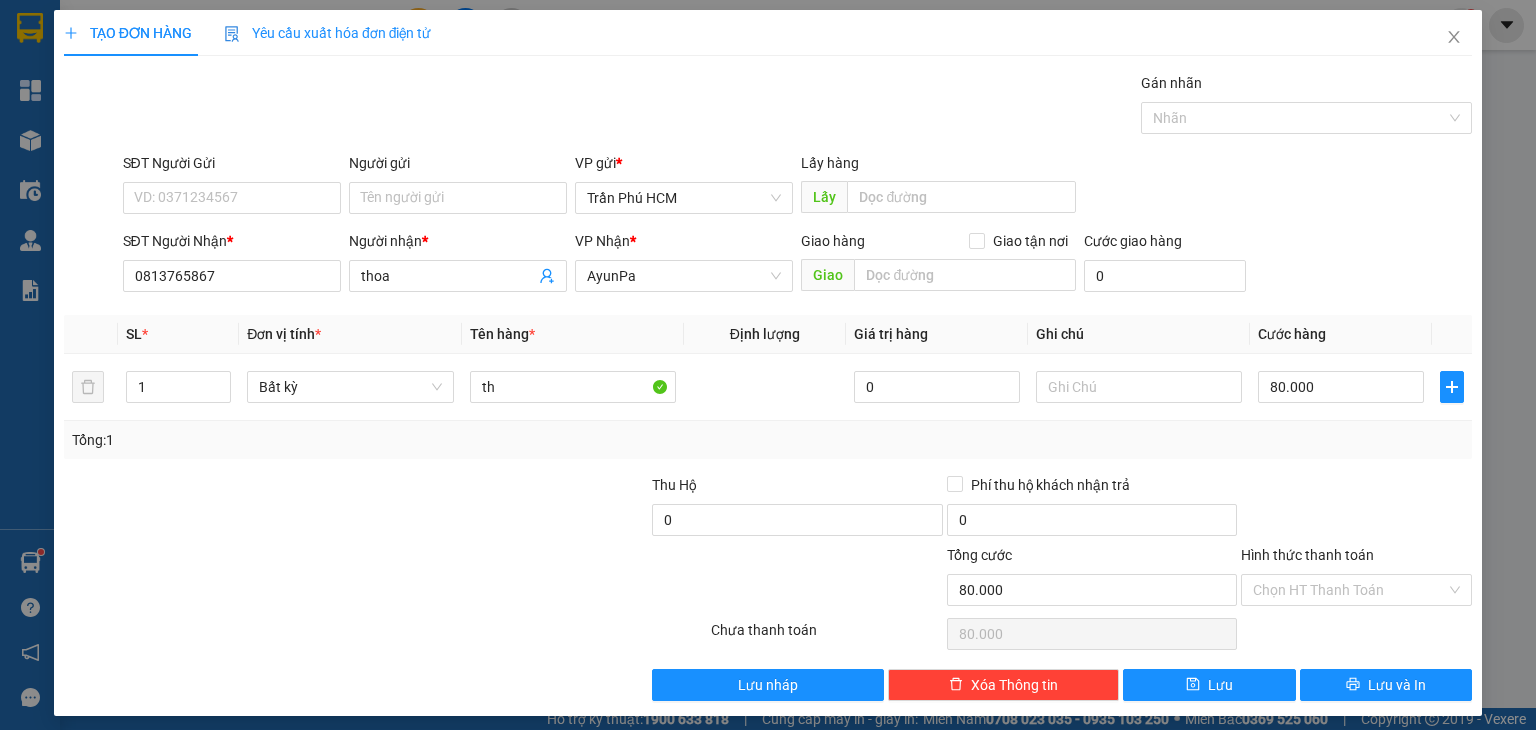click on "Transit Pickup Surcharge Ids Transit Deliver Surcharge Ids Transit Deliver Surcharge Transit Deliver Surcharge Gói vận chuyển  * Tiêu chuẩn Gán nhãn   Nhãn SĐT Người Gửi VD: [PHONE] Người gửi Tên người gửi VP gửi  * [CITY] Lấy hàng Lấy SĐT Người Nhận  * [PHONE] Người nhận  * thoa VP Nhận  * AyunPa Giao hàng Giao tận nơi Giao Cước giao hàng 0 SL  * Đơn vị tính  * Tên hàng  * Định lượng Giá trị hàng Ghi chú Cước hàng                   1 Bất kỳ th 0 80.000 Tổng:  1 Thu Hộ 0 Phí thu hộ khách nhận trả 0 Tổng cước 80.000 Hình thức thanh toán Chọn HT Thanh Toán Số tiền thu trước 0 Chưa thanh toán 80.000 Chọn HT Thanh Toán Lưu nháp Xóa Thông tin Lưu Lưu và In" at bounding box center (768, 386) 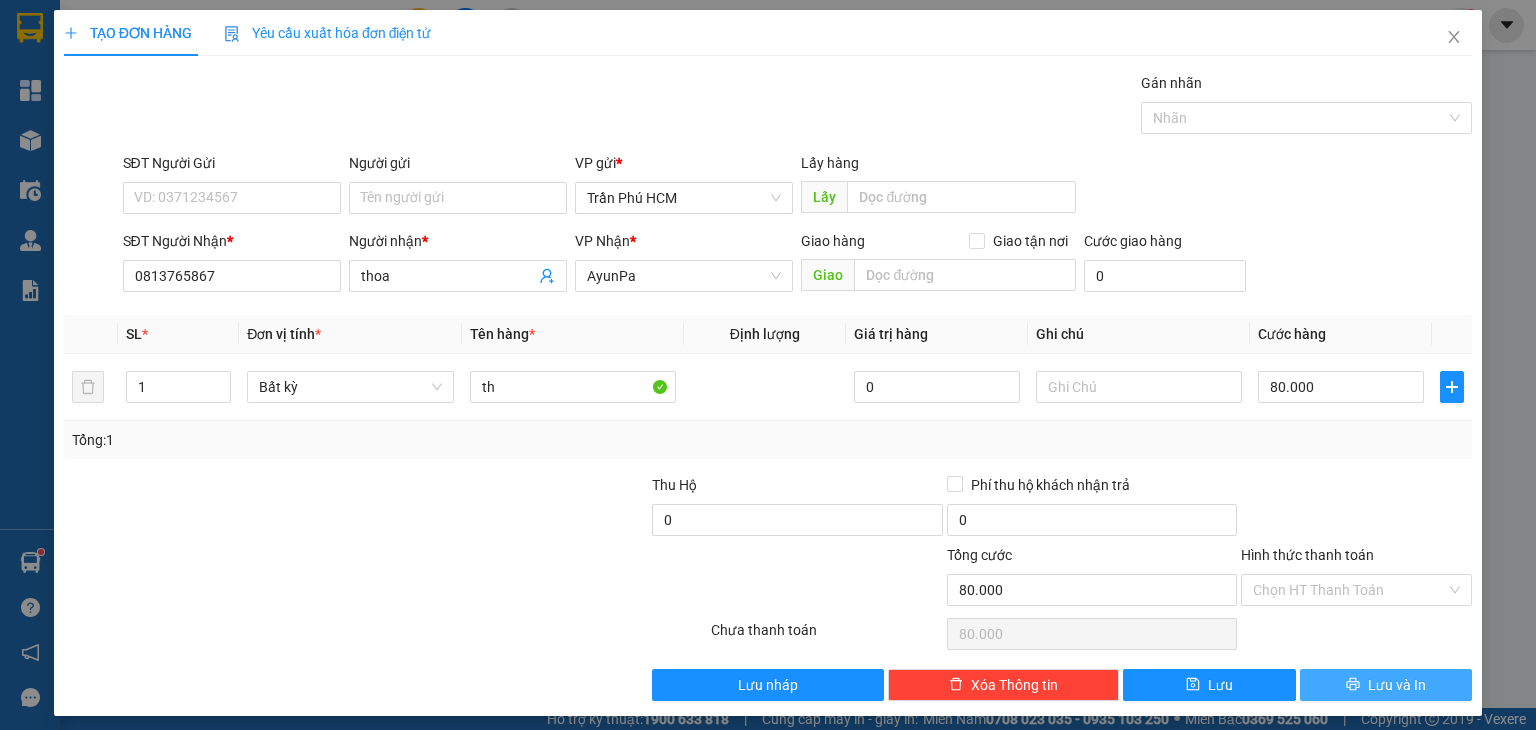 click on "Lưu và In" at bounding box center (1386, 685) 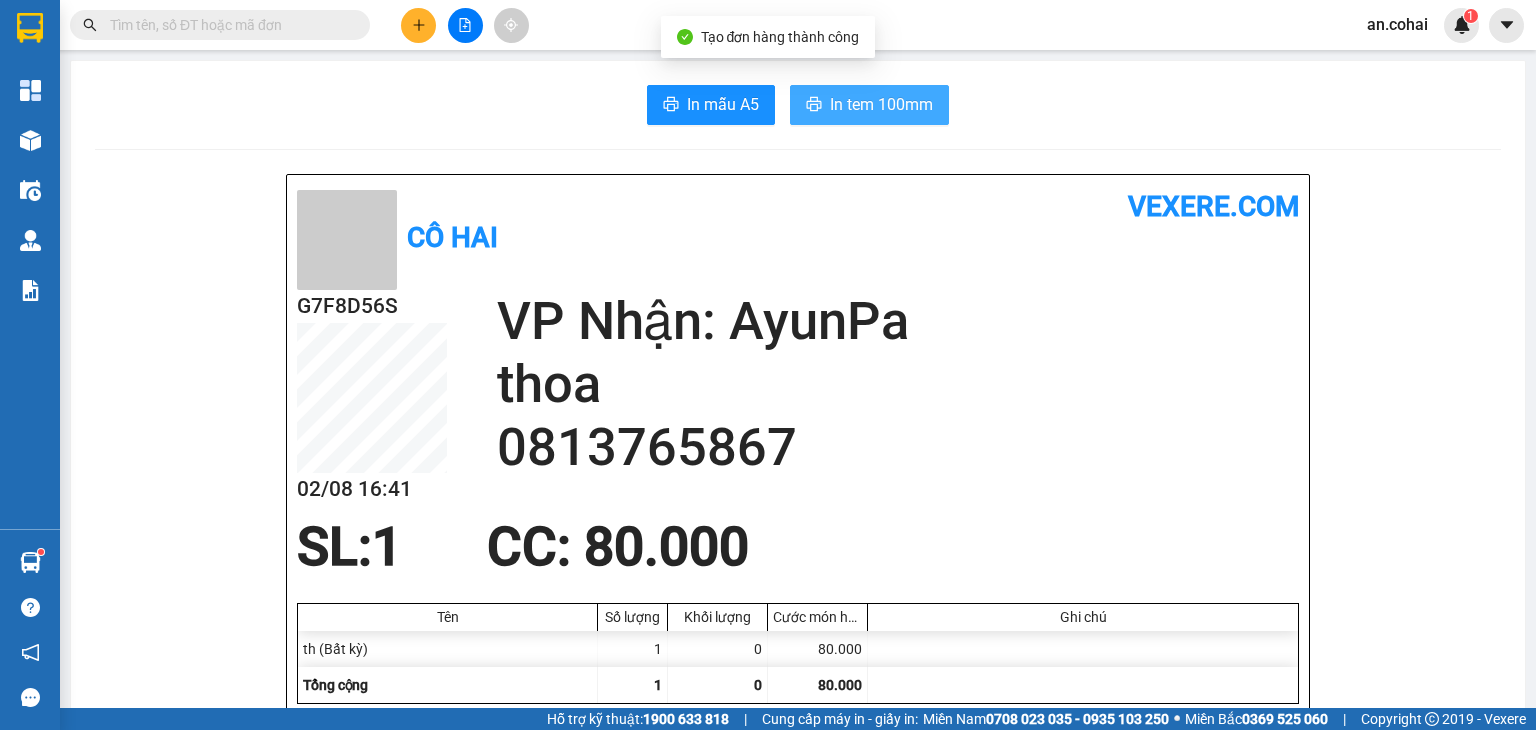 click on "In tem 100mm" at bounding box center (881, 104) 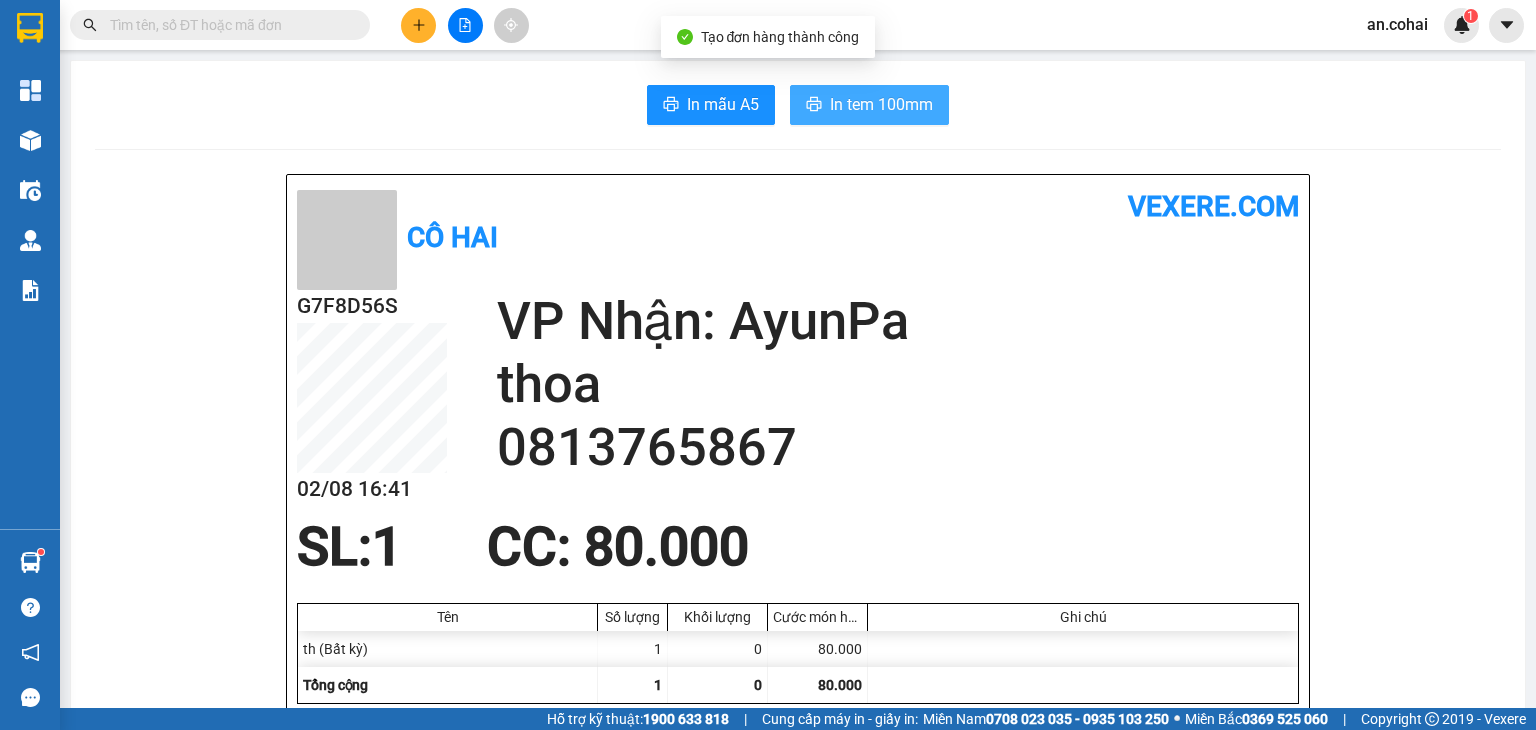 scroll, scrollTop: 0, scrollLeft: 0, axis: both 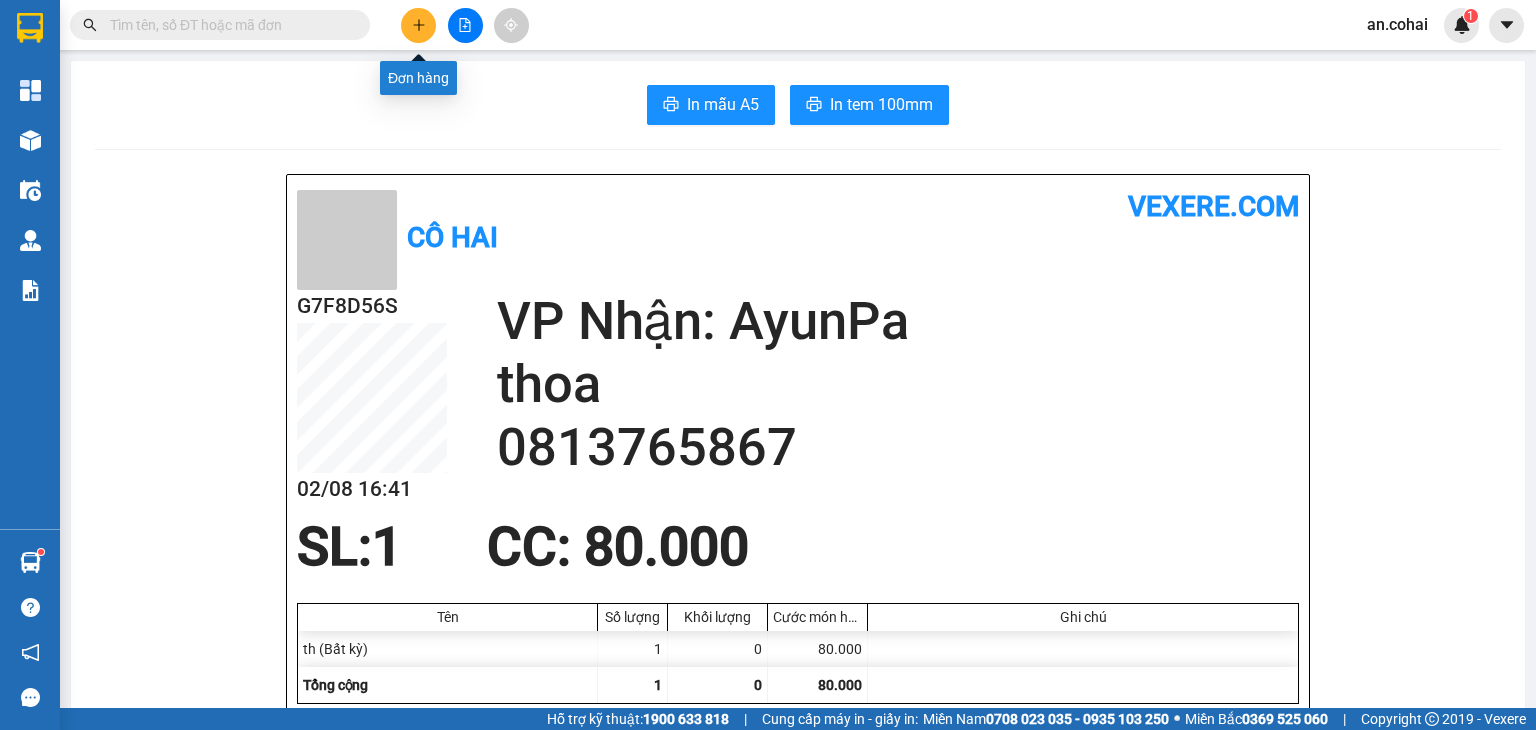 click 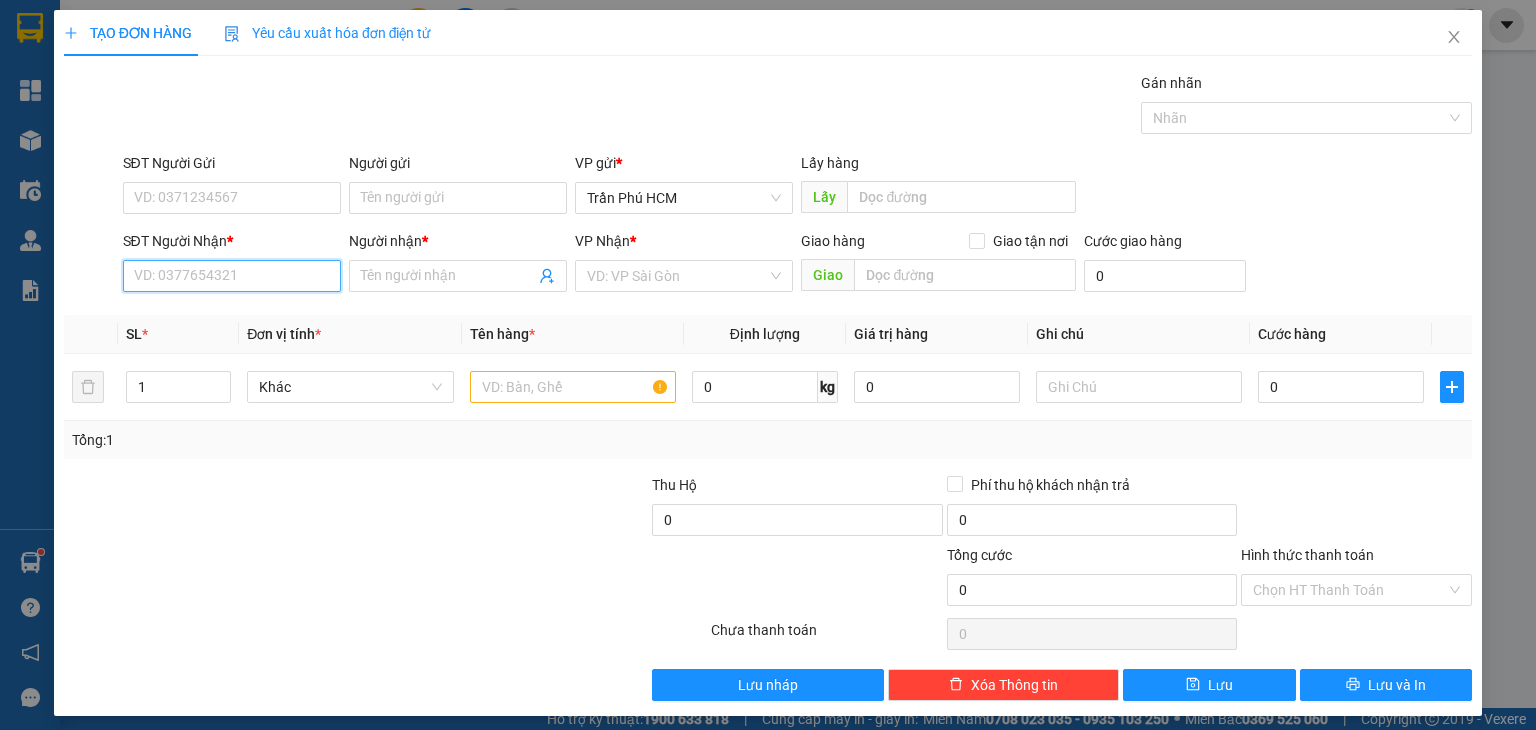 click on "SĐT Người Nhận  *" at bounding box center (232, 276) 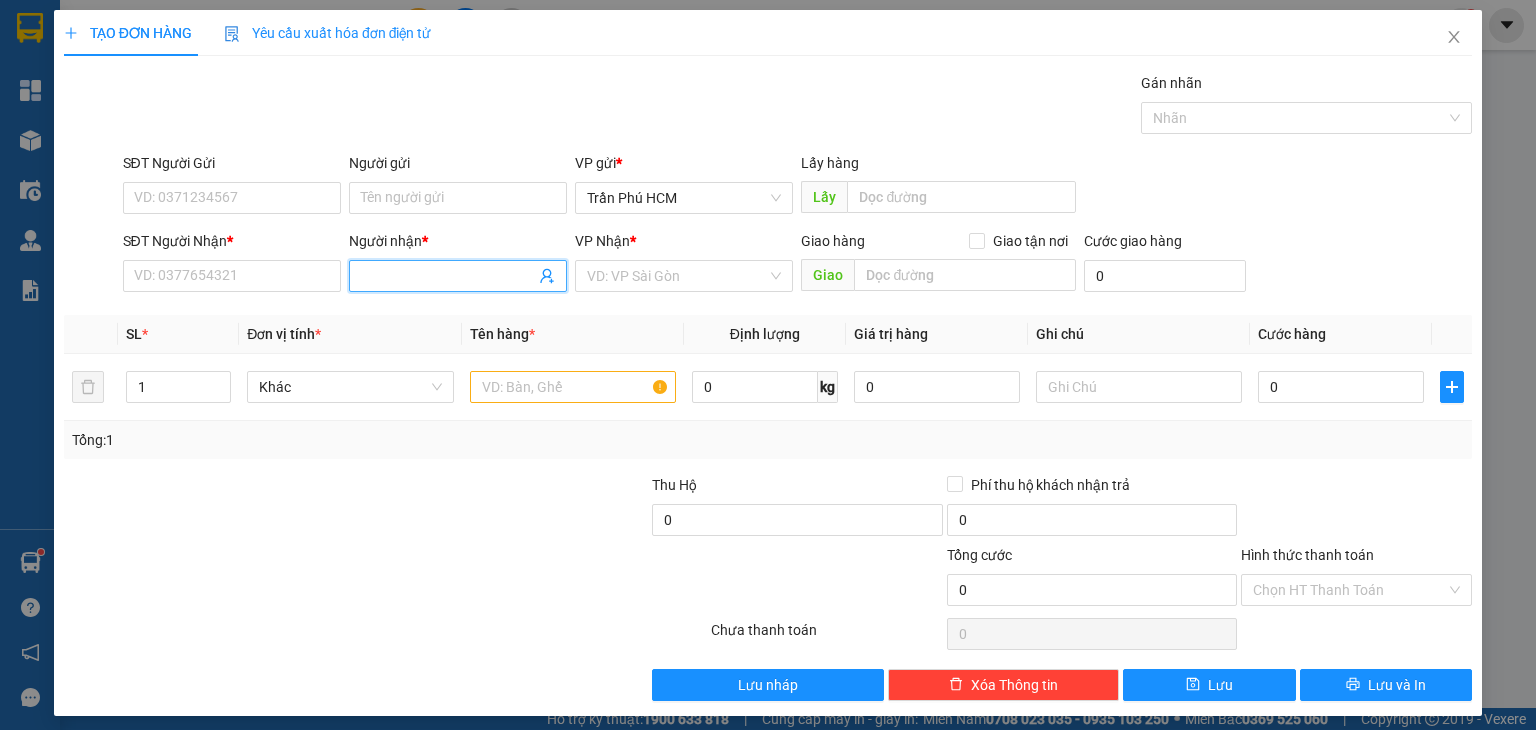 click on "Người nhận  *" at bounding box center [448, 276] 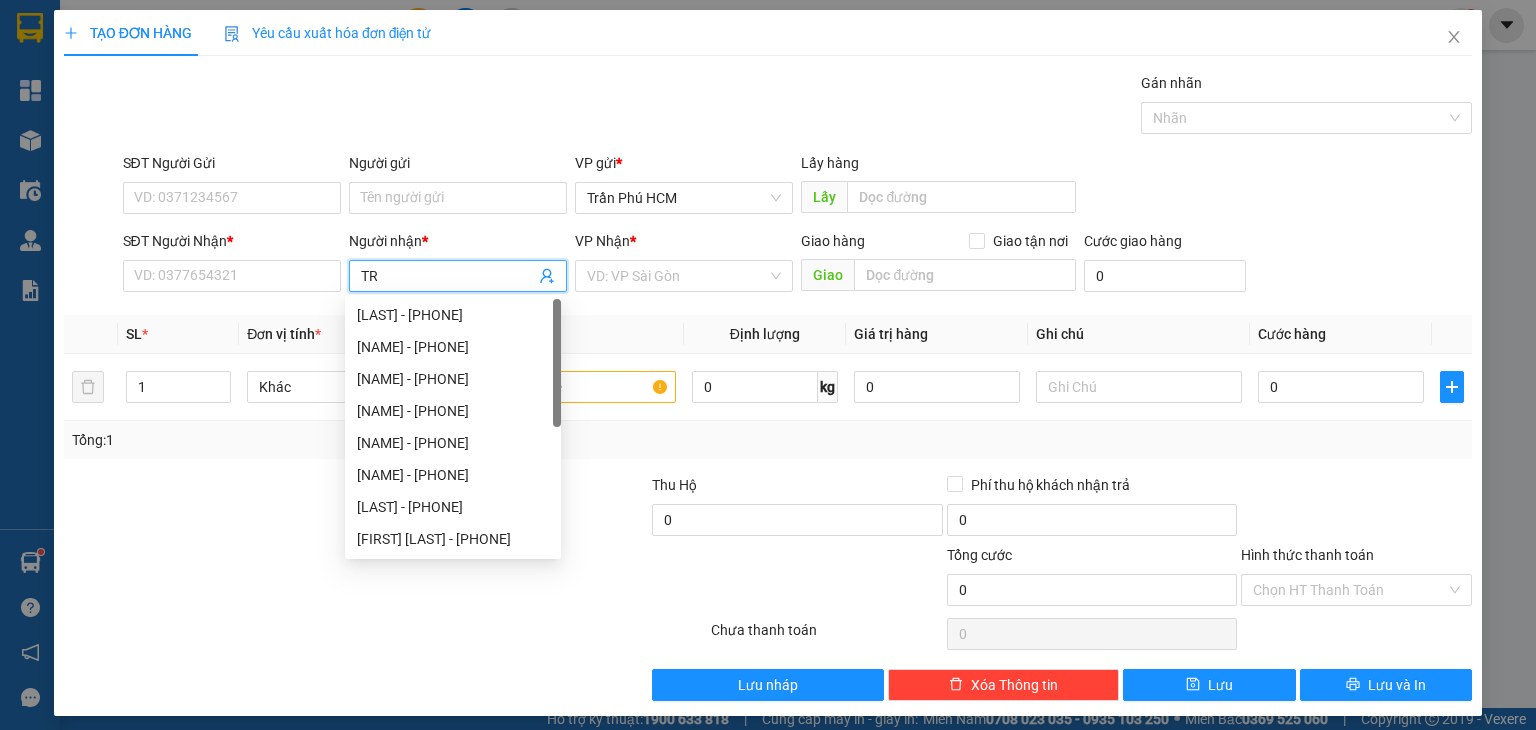 type on "T" 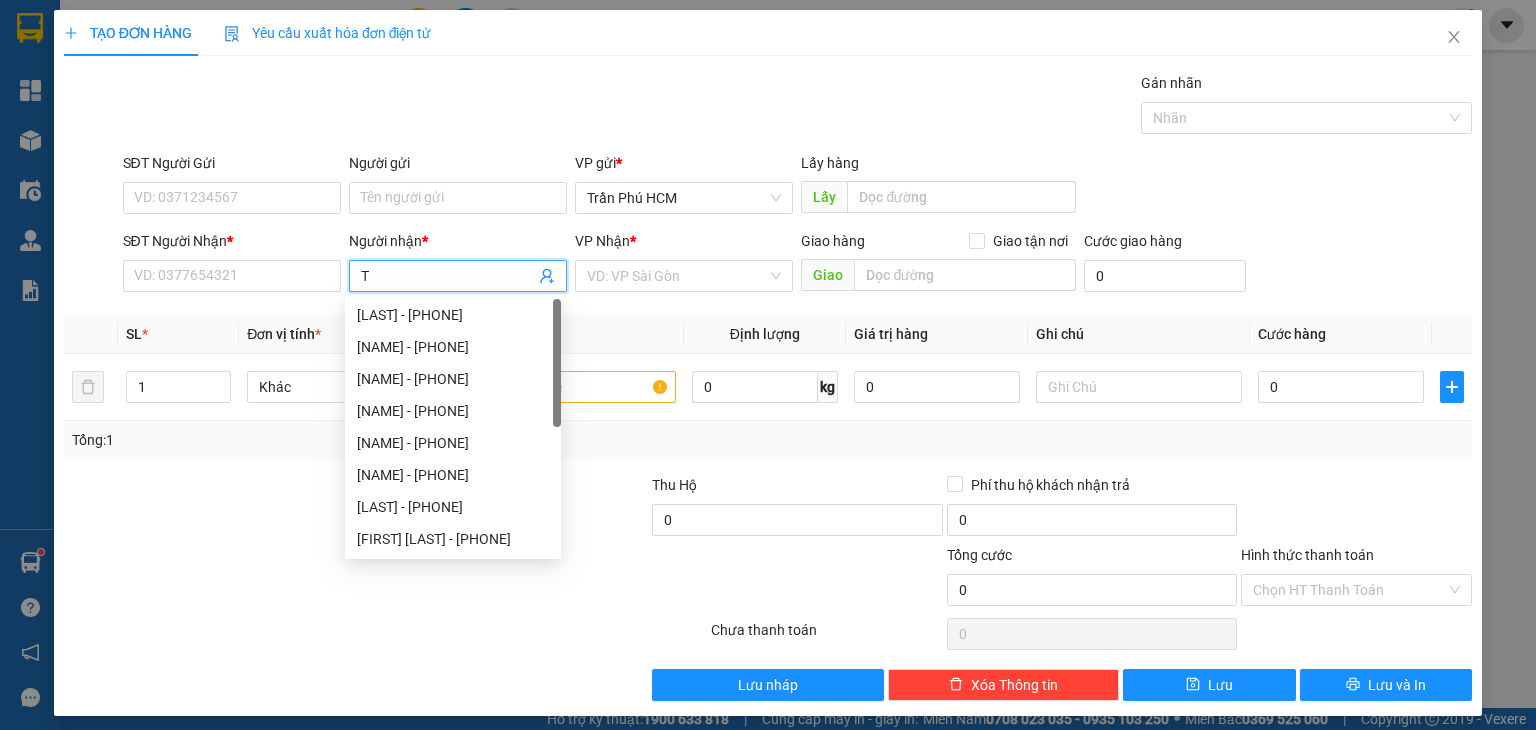 type 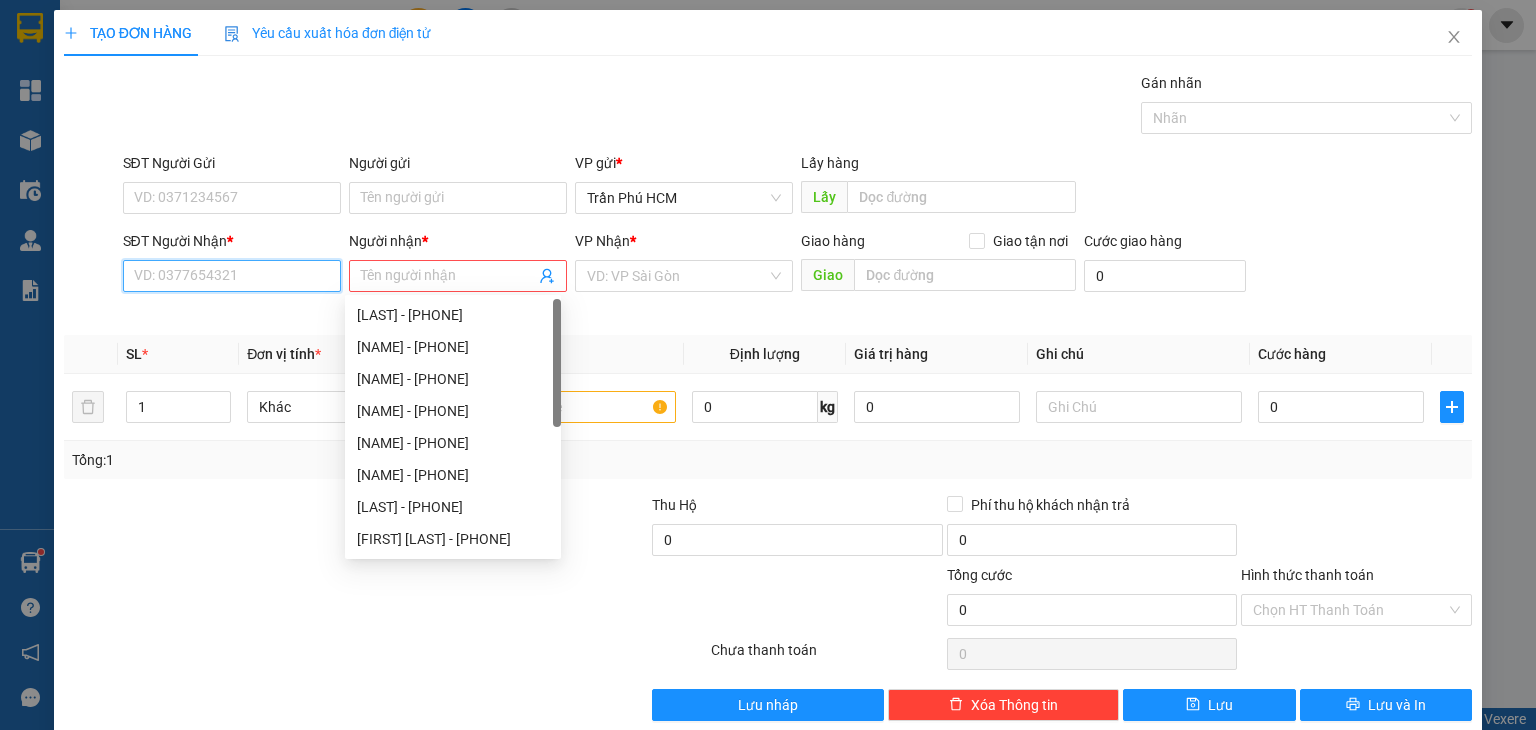 click on "SĐT Người Nhận  *" at bounding box center [232, 276] 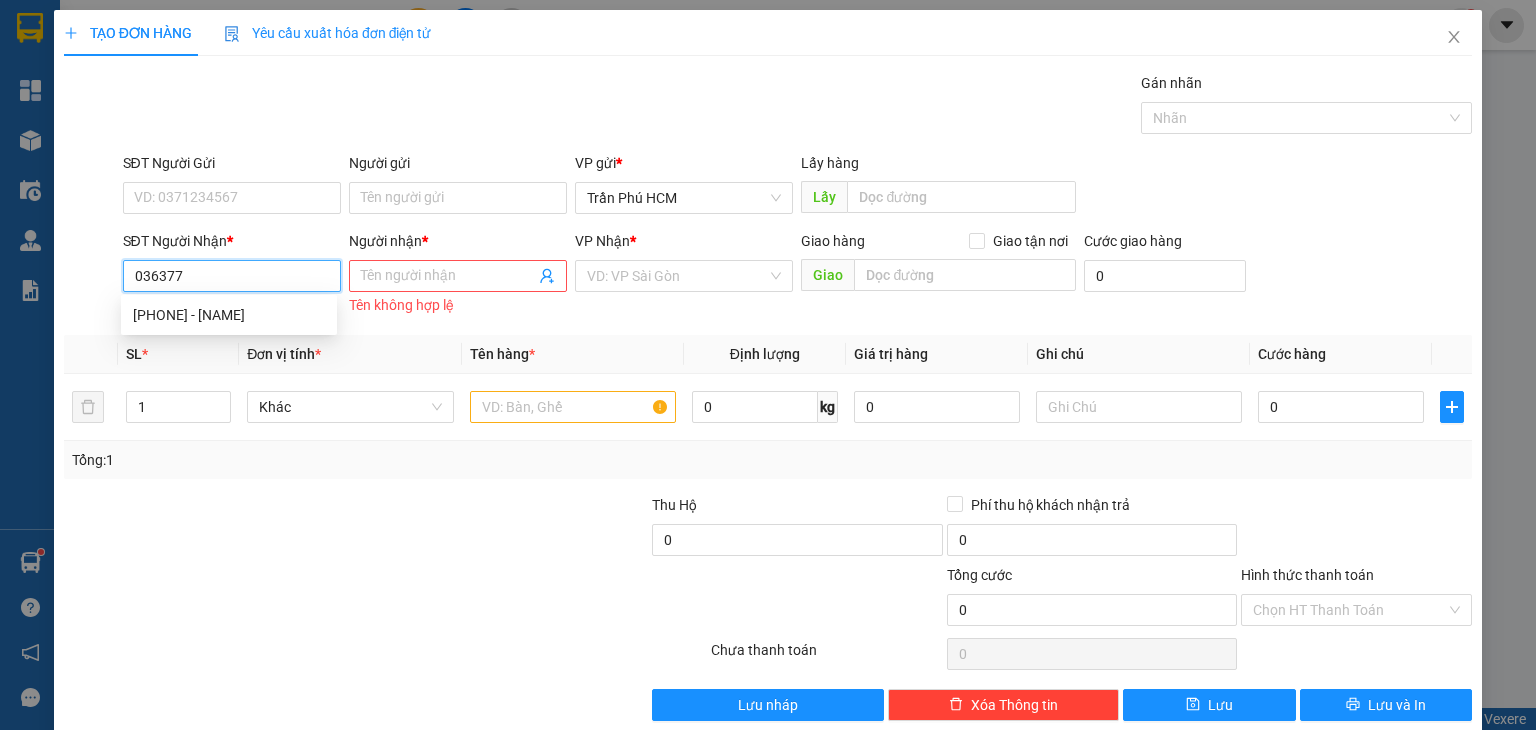 click on "[PHONE] - [NAME]" at bounding box center [229, 315] 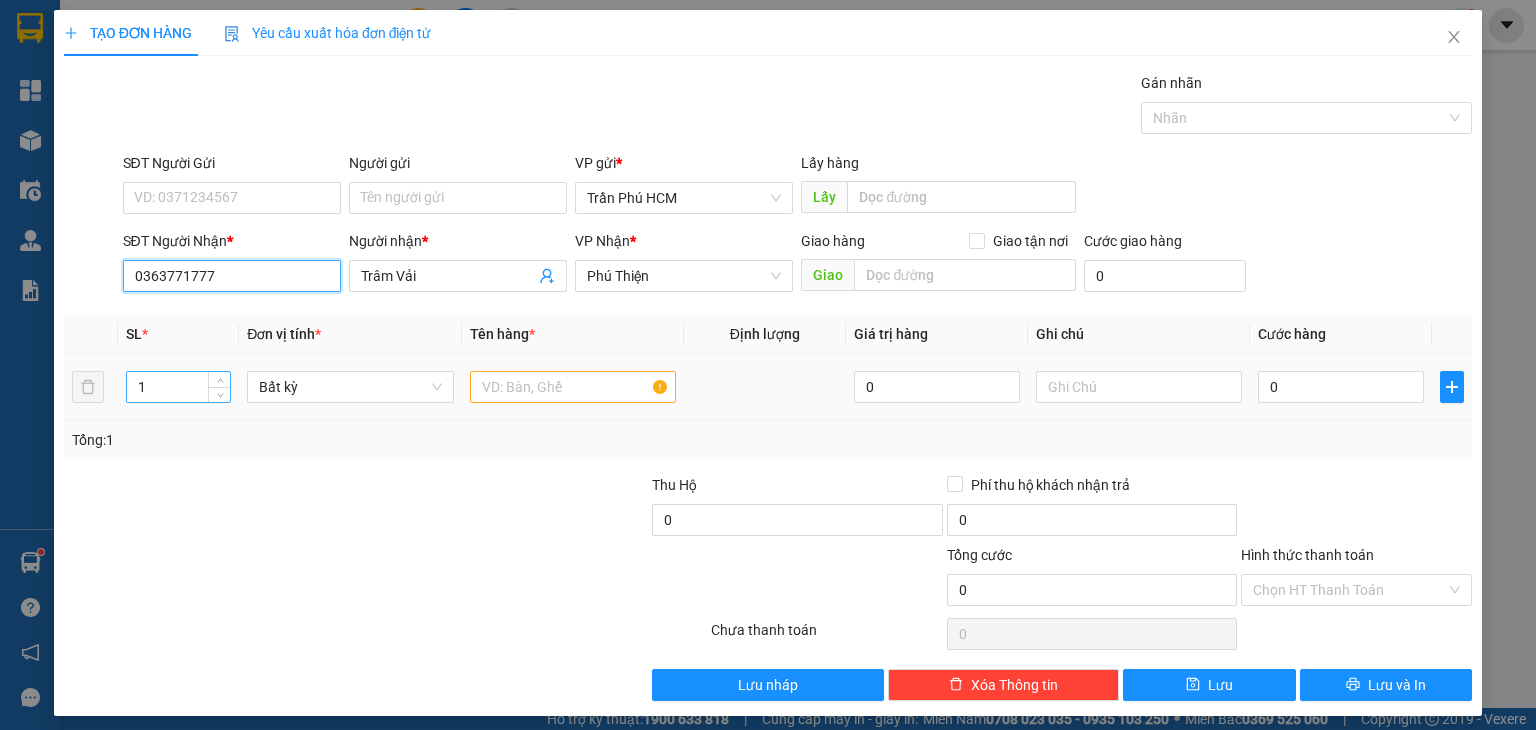 type on "0363771777" 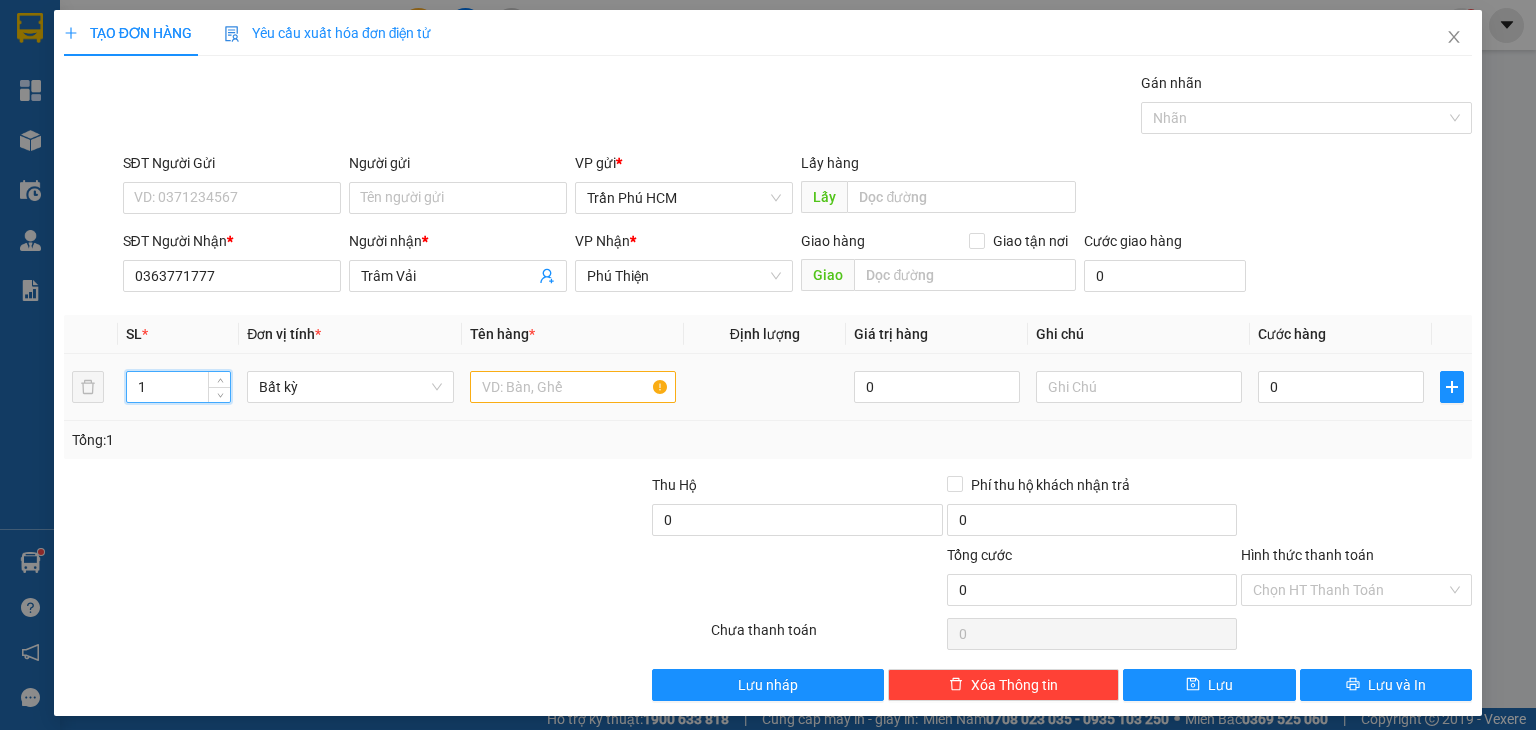 click on "1" at bounding box center (178, 387) 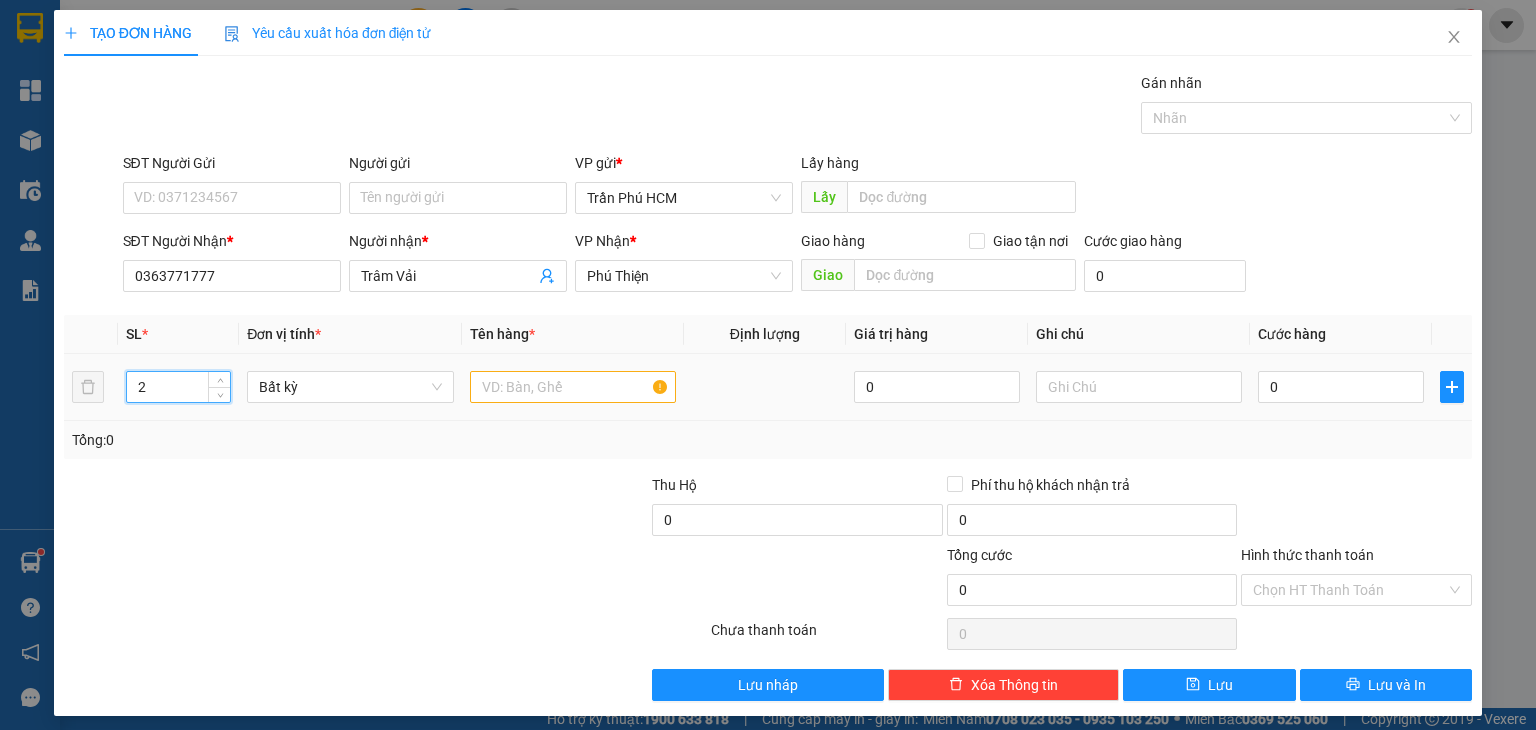 type on "2" 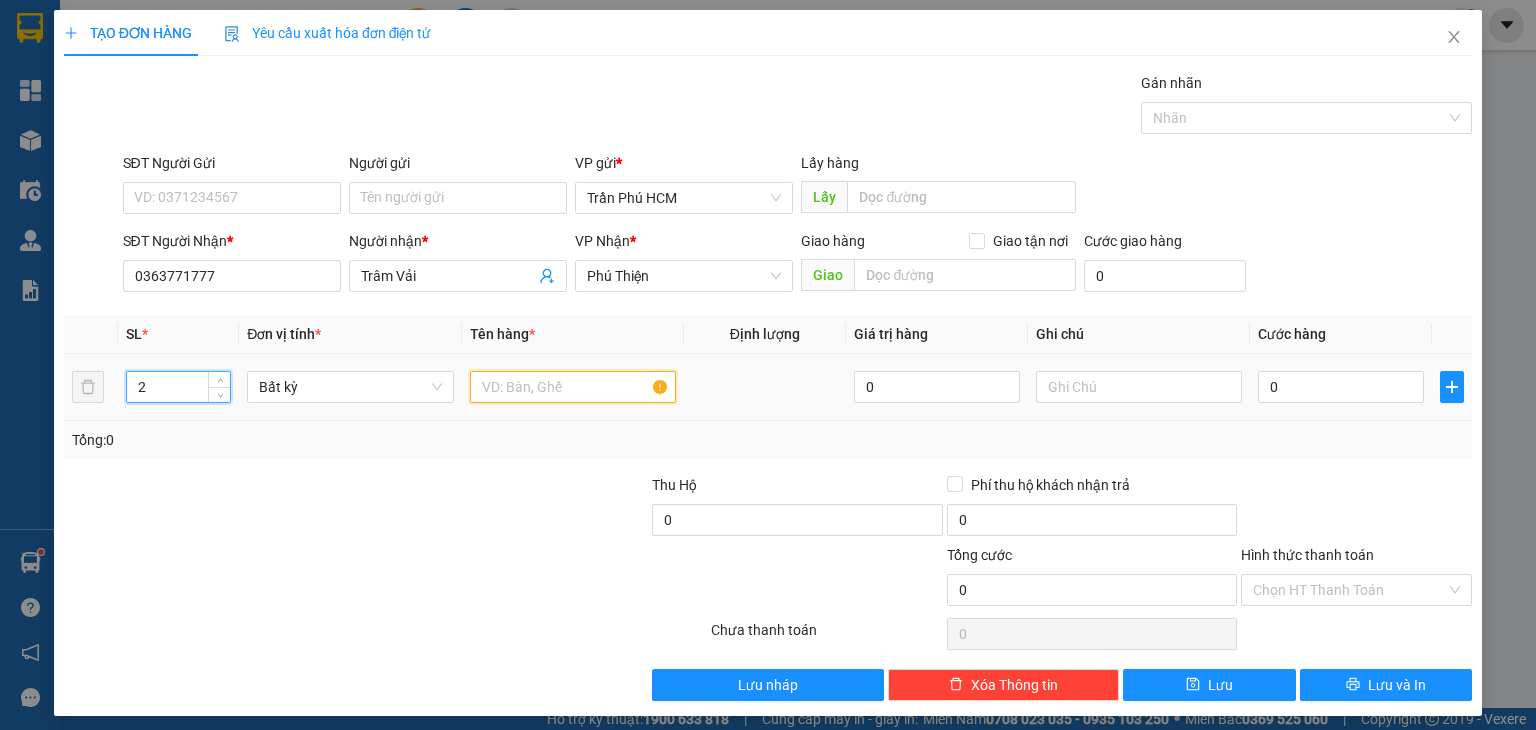 click at bounding box center (573, 387) 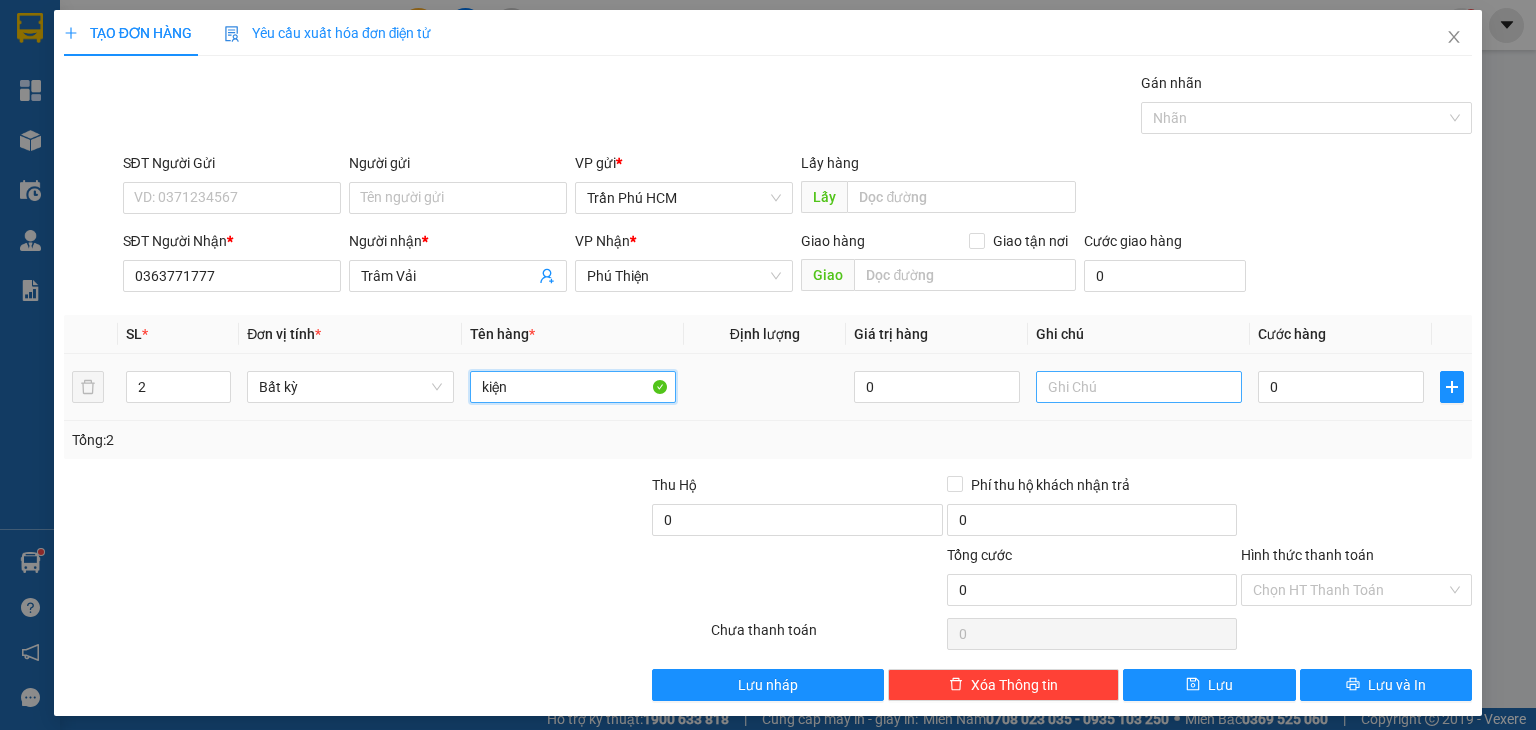 type on "kiện" 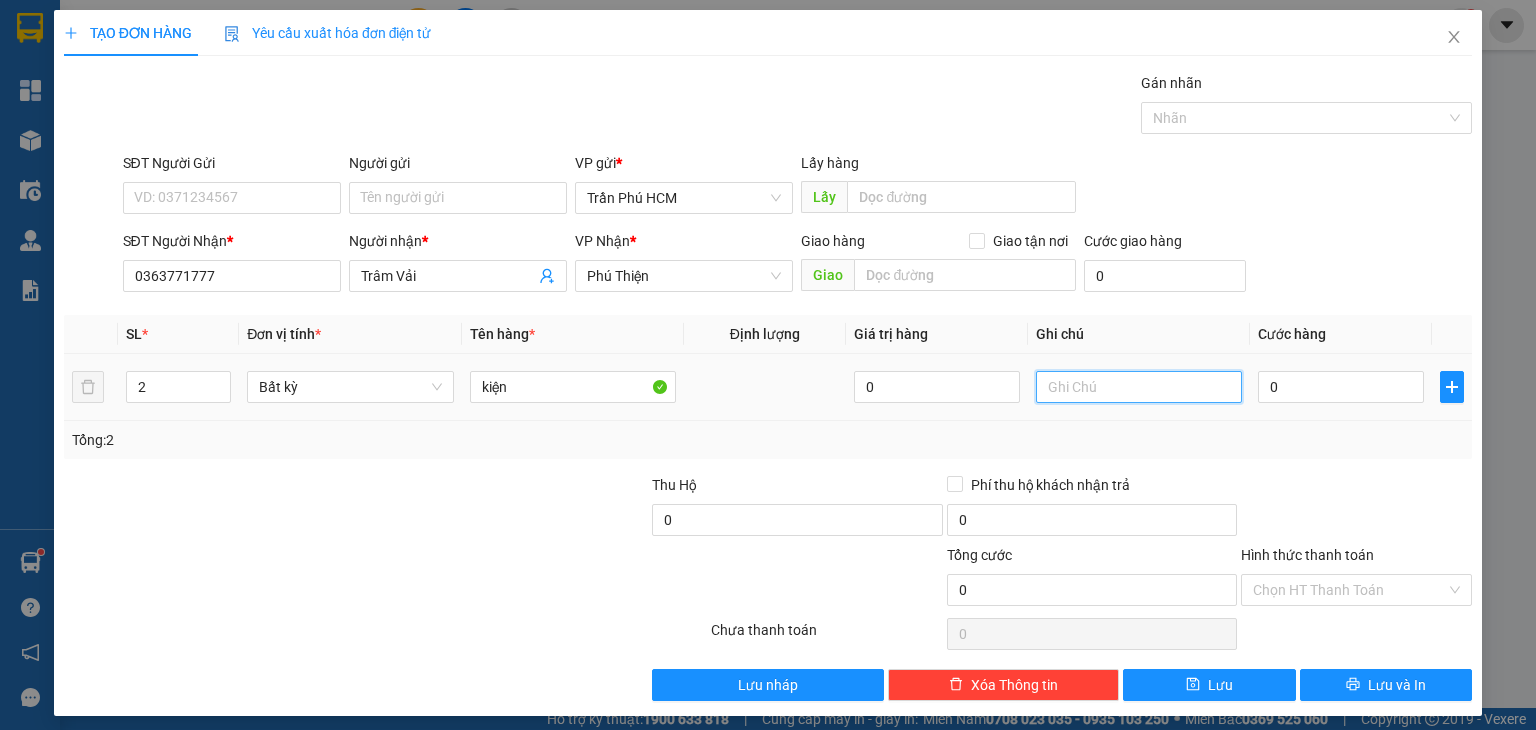 click at bounding box center [1139, 387] 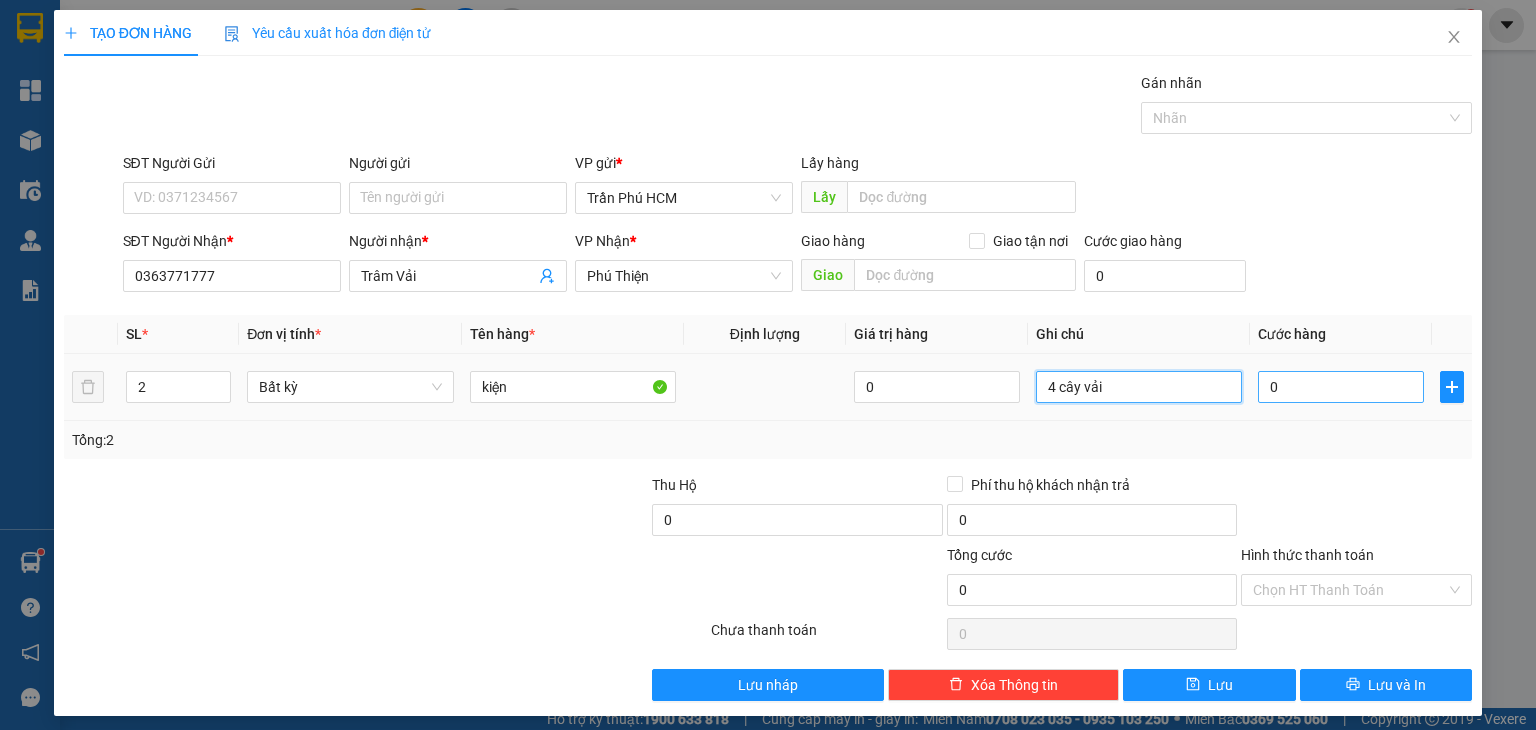 type on "4 cây vải" 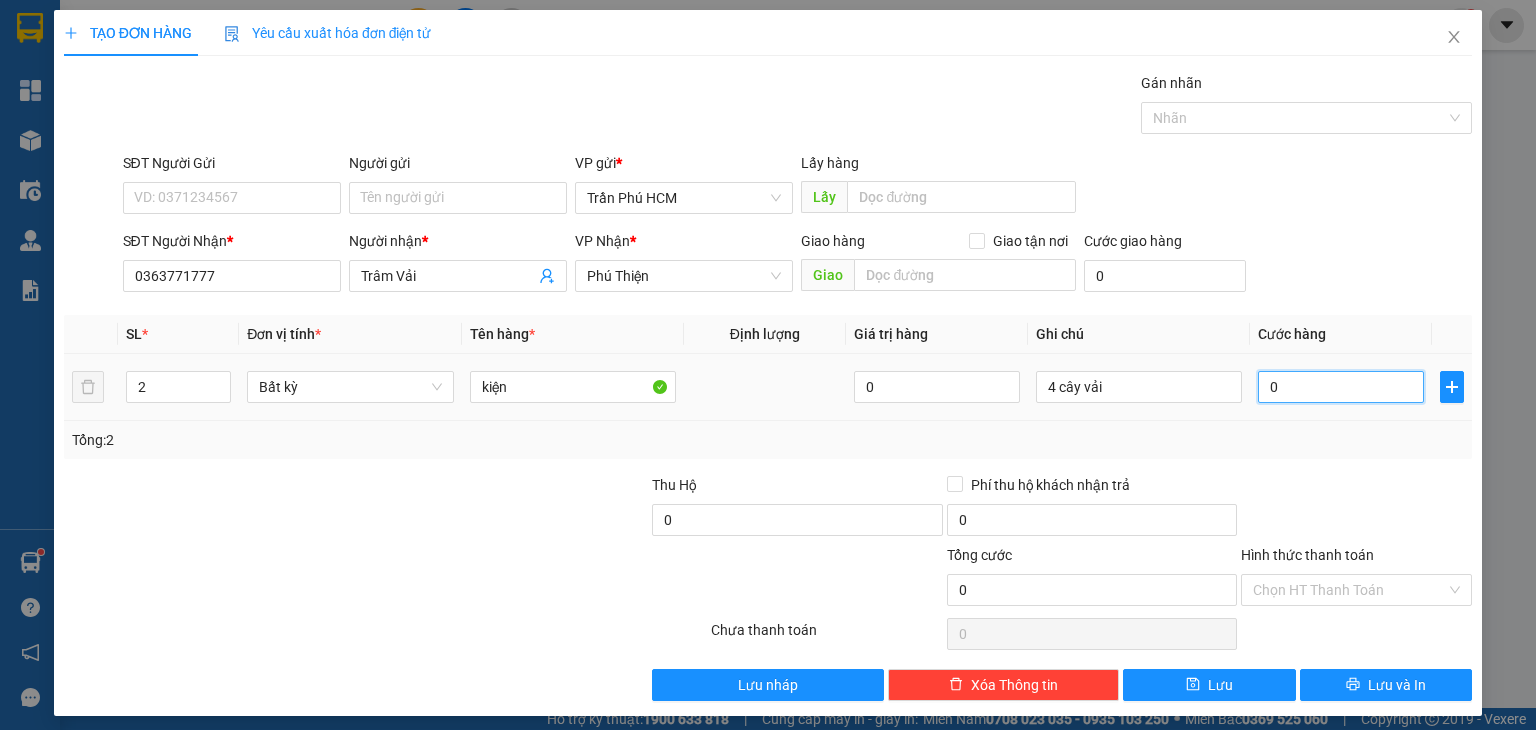 click on "0" at bounding box center [1341, 387] 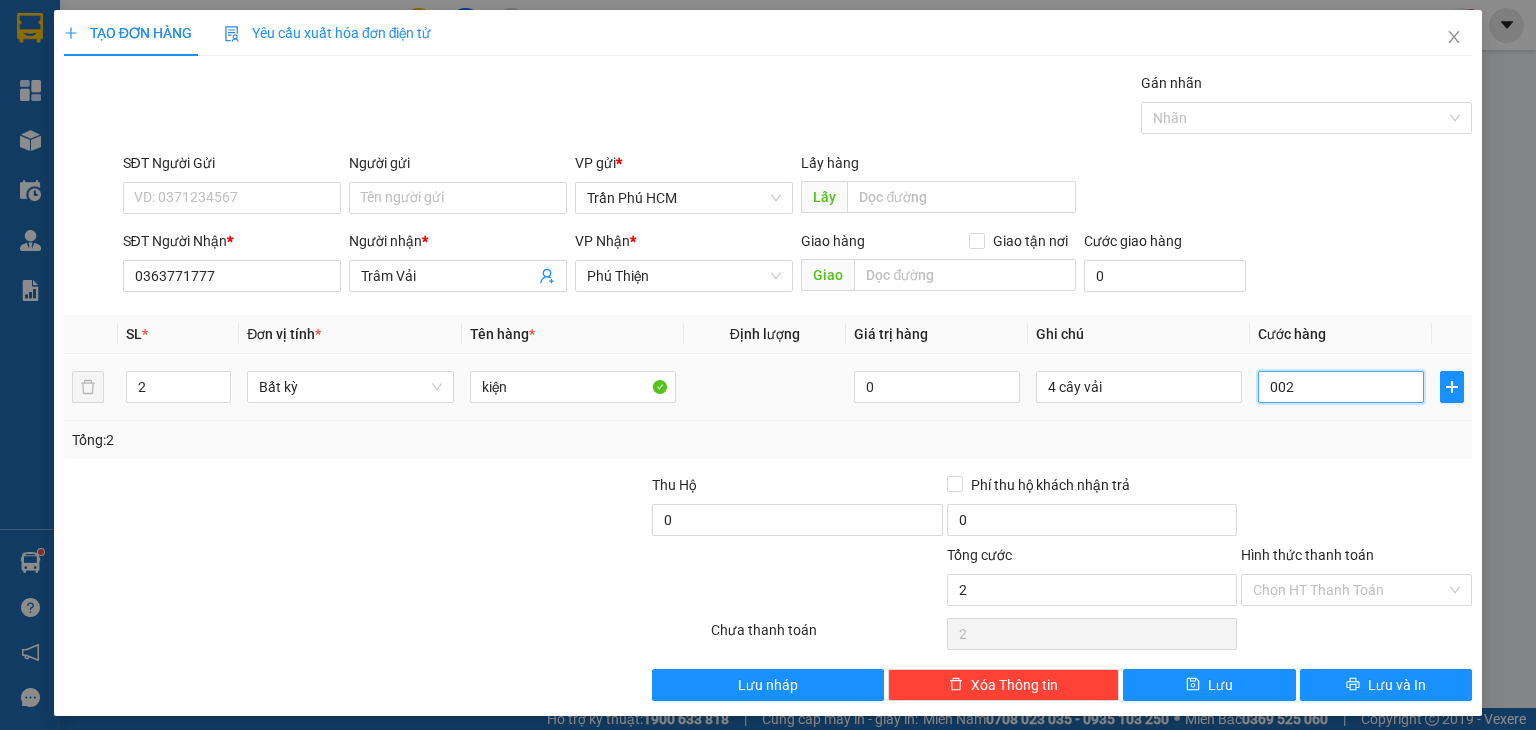 type on "0.024" 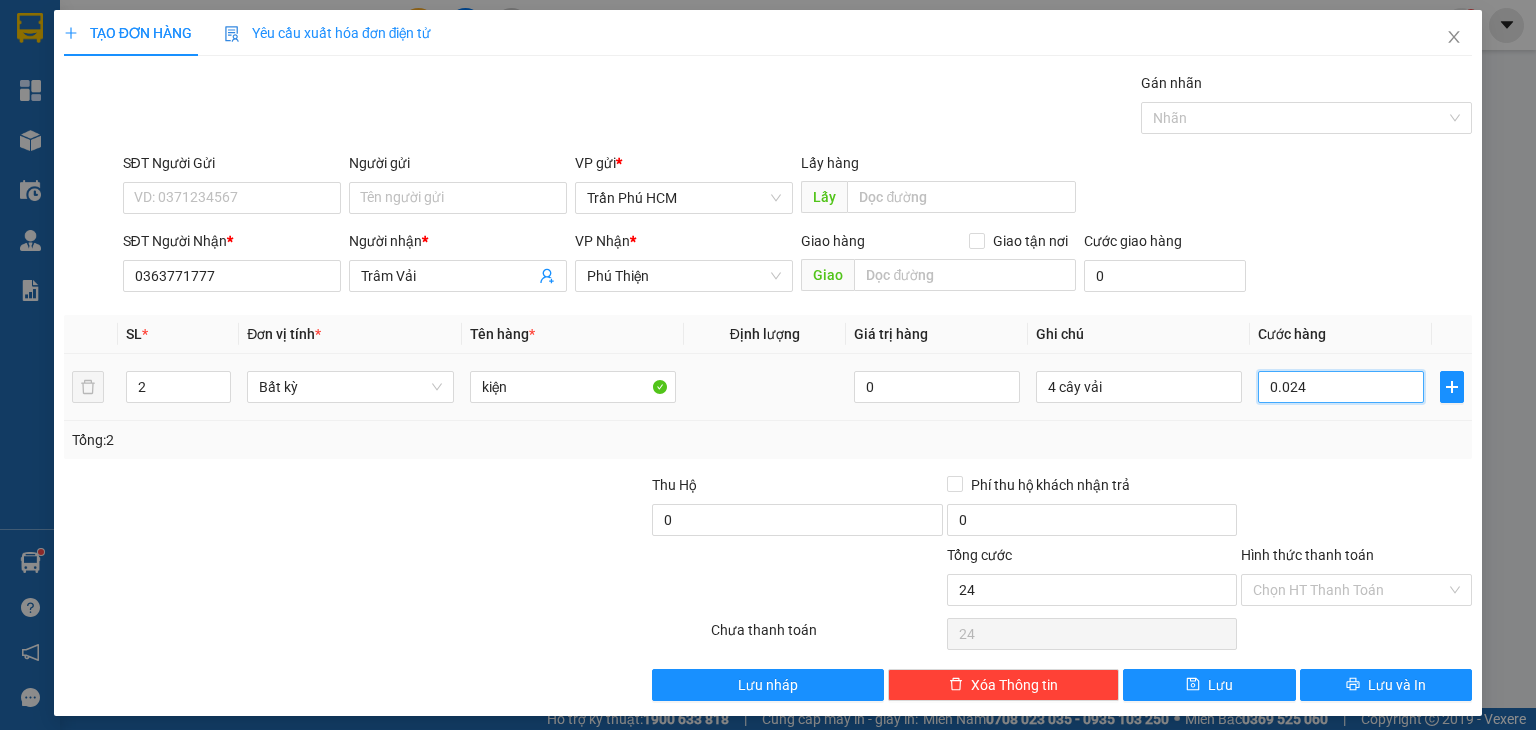 type on "00.240" 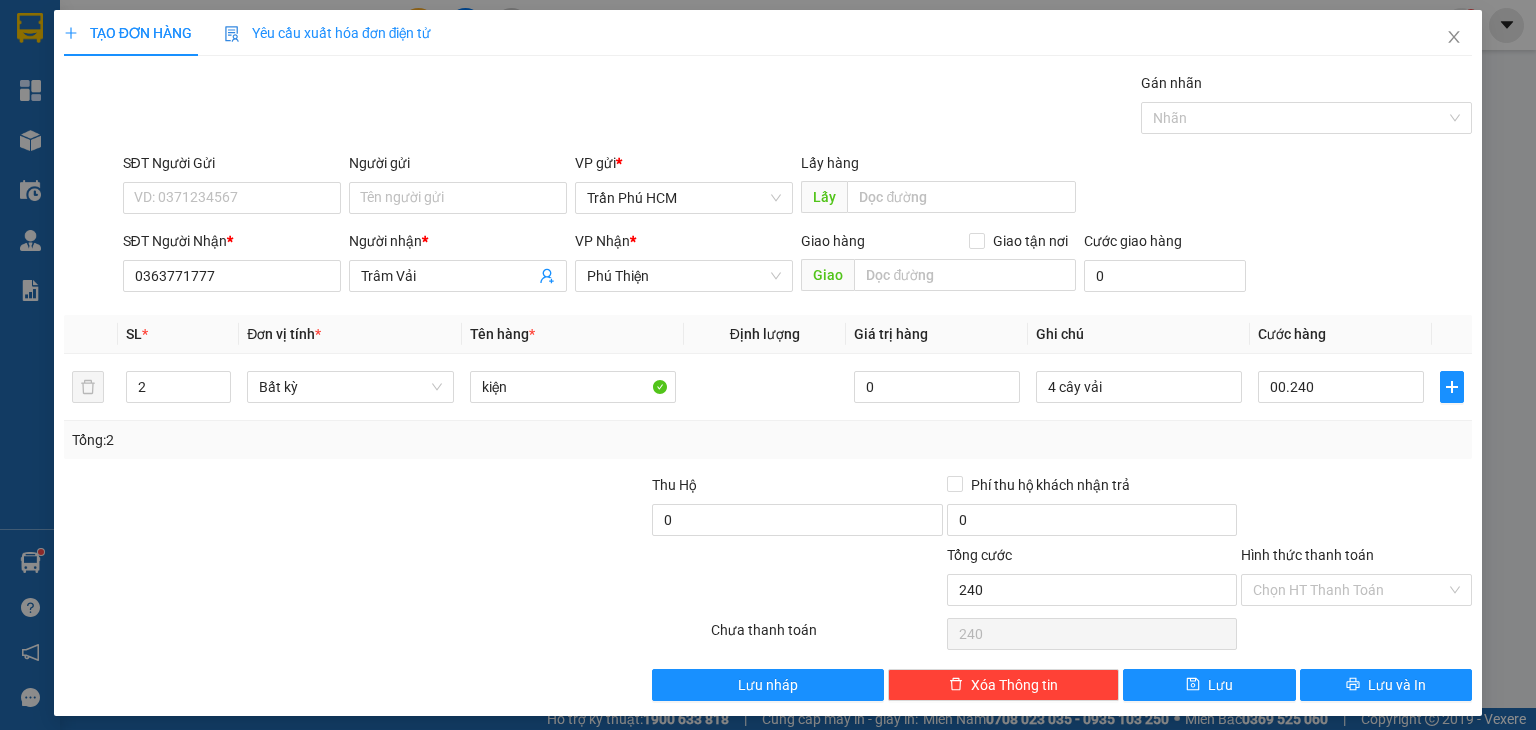 type on "240.000" 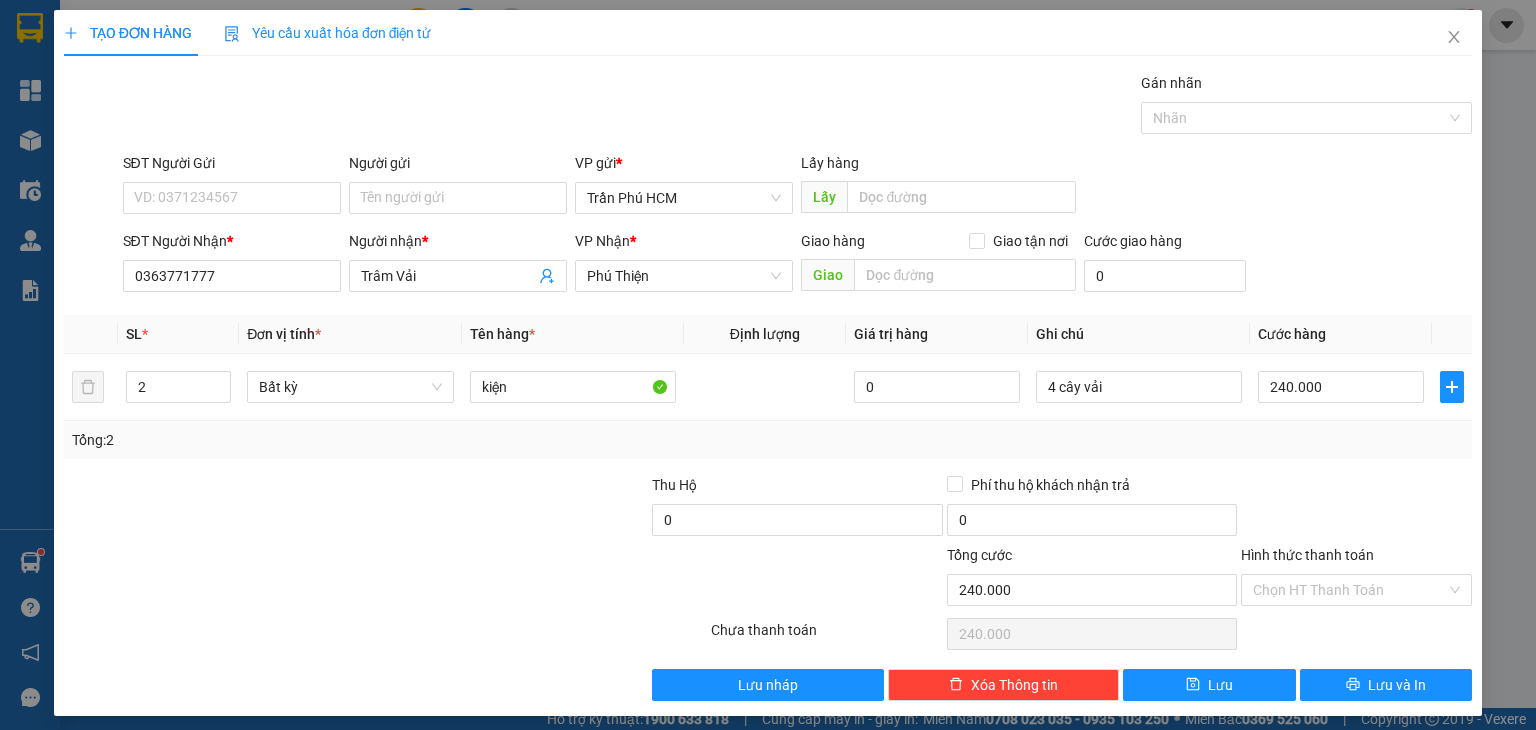 click on "Transit Pickup Surcharge Ids Transit Deliver Surcharge Ids Transit Deliver Surcharge Transit Deliver Surcharge Gói vận chuyển  * Tiêu chuẩn Gán nhãn   Nhãn SĐT Người Gửi VD: [PHONE] Người gửi Tên người gửi VP gửi  * [CITY] Lấy hàng Lấy SĐT Người Nhận  * [PHONE] Người nhận  * Trâm Vải VP Nhận  * [CITY] Giao hàng Giao tận nơi Giao Cước giao hàng 0 SL  * Đơn vị tính  * Tên hàng  * Định lượng Giá trị hàng Ghi chú Cước hàng                   2 Bất kỳ kiện 0 4 cây vải [PRICE] Tổng:  2 Thu Hộ 0 Phí thu hộ khách nhận trả 0 Tổng cước [PRICE] Hình thức thanh toán Chọn HT Thanh Toán Số tiền thu trước 0 Chưa thanh toán [PRICE] Chọn HT Thanh Toán Lưu nháp Xóa Thông tin Lưu Lưu và In" at bounding box center [768, 386] 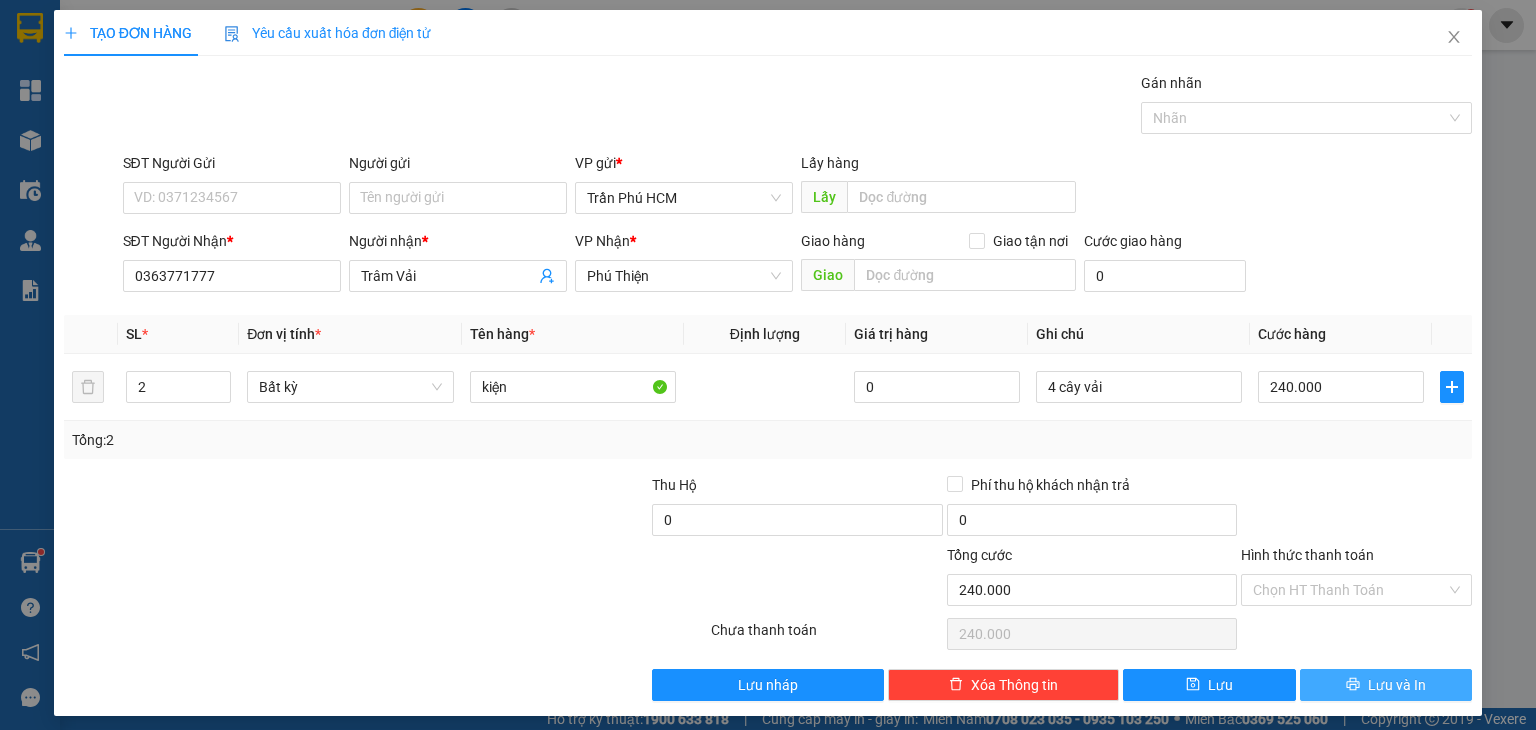 click on "Lưu và In" at bounding box center [1397, 685] 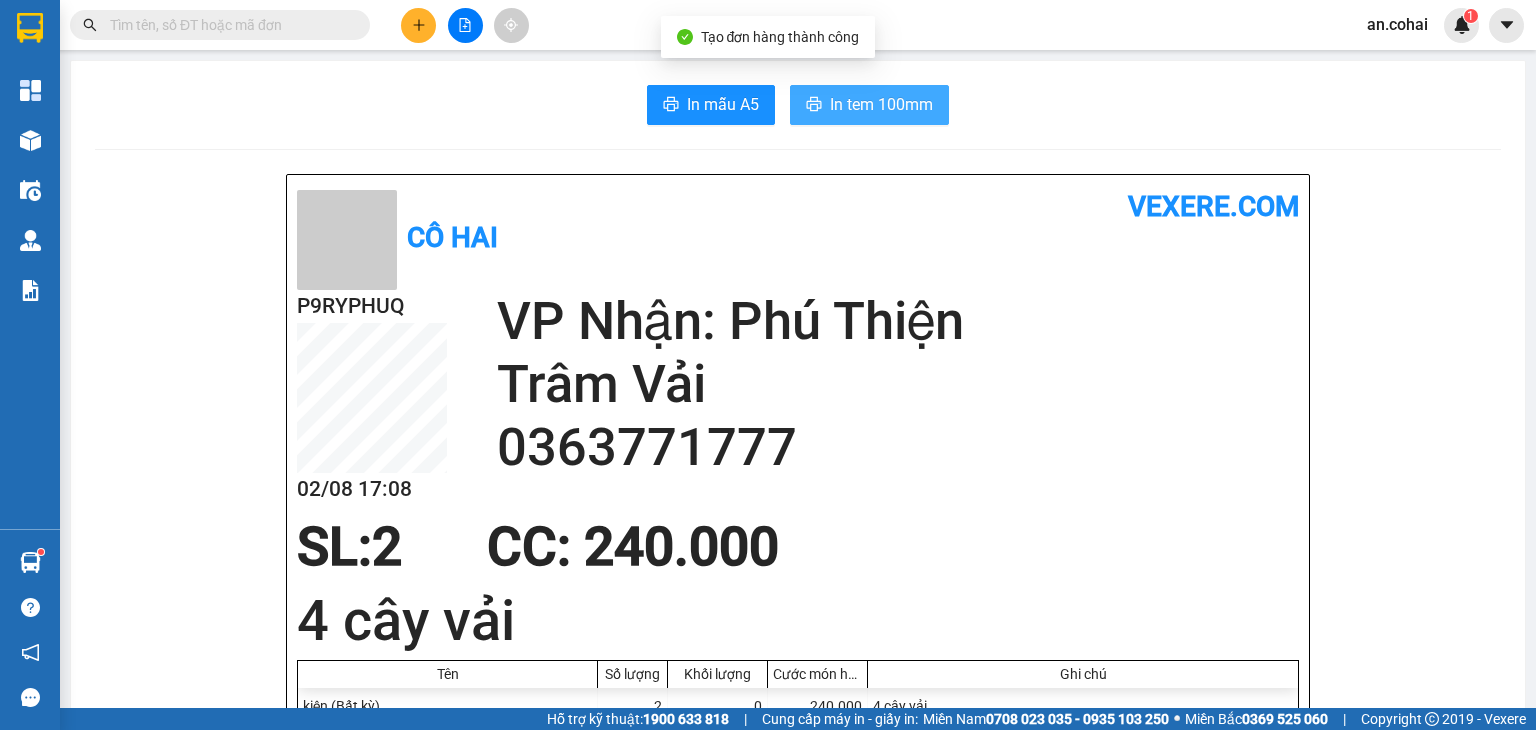 click on "In tem 100mm" at bounding box center (881, 104) 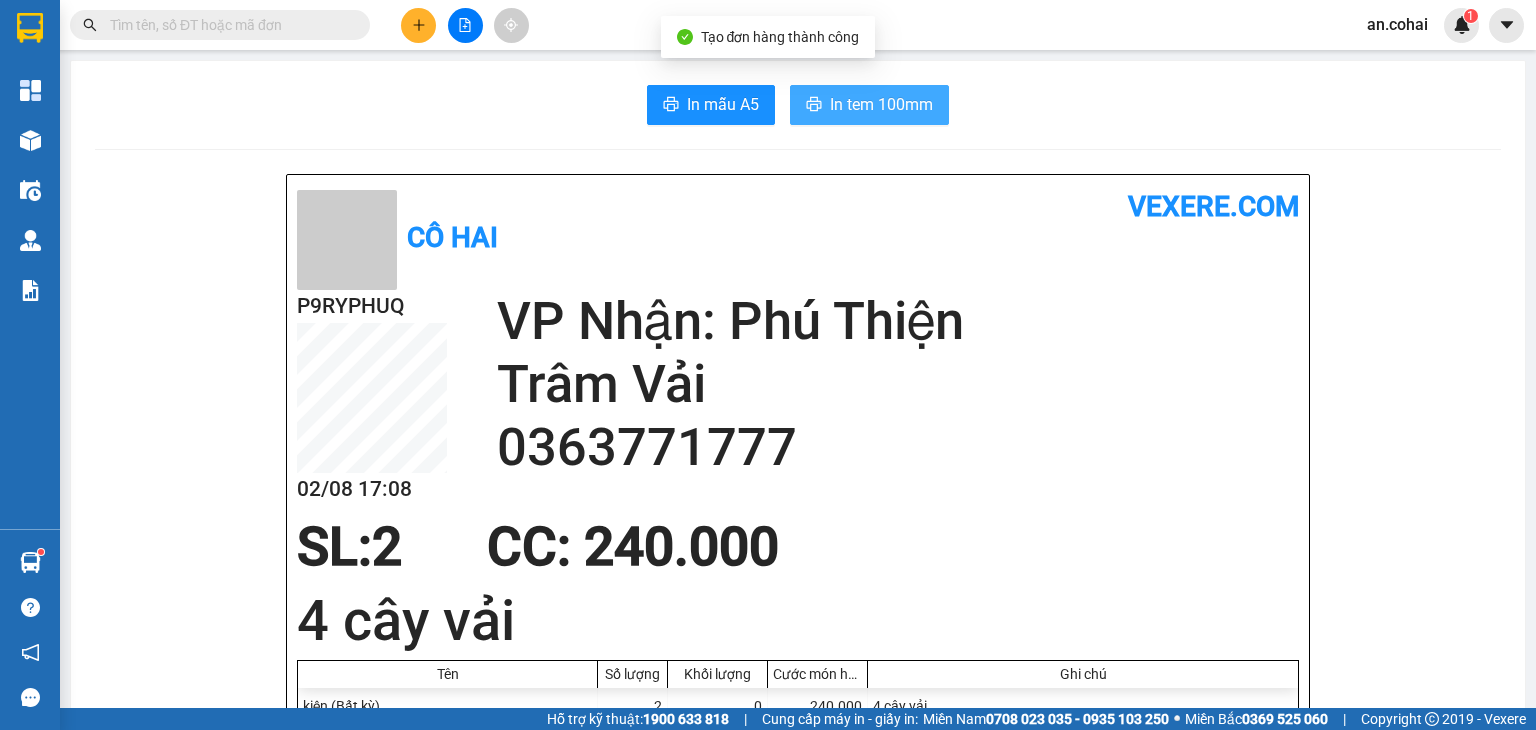 scroll, scrollTop: 0, scrollLeft: 0, axis: both 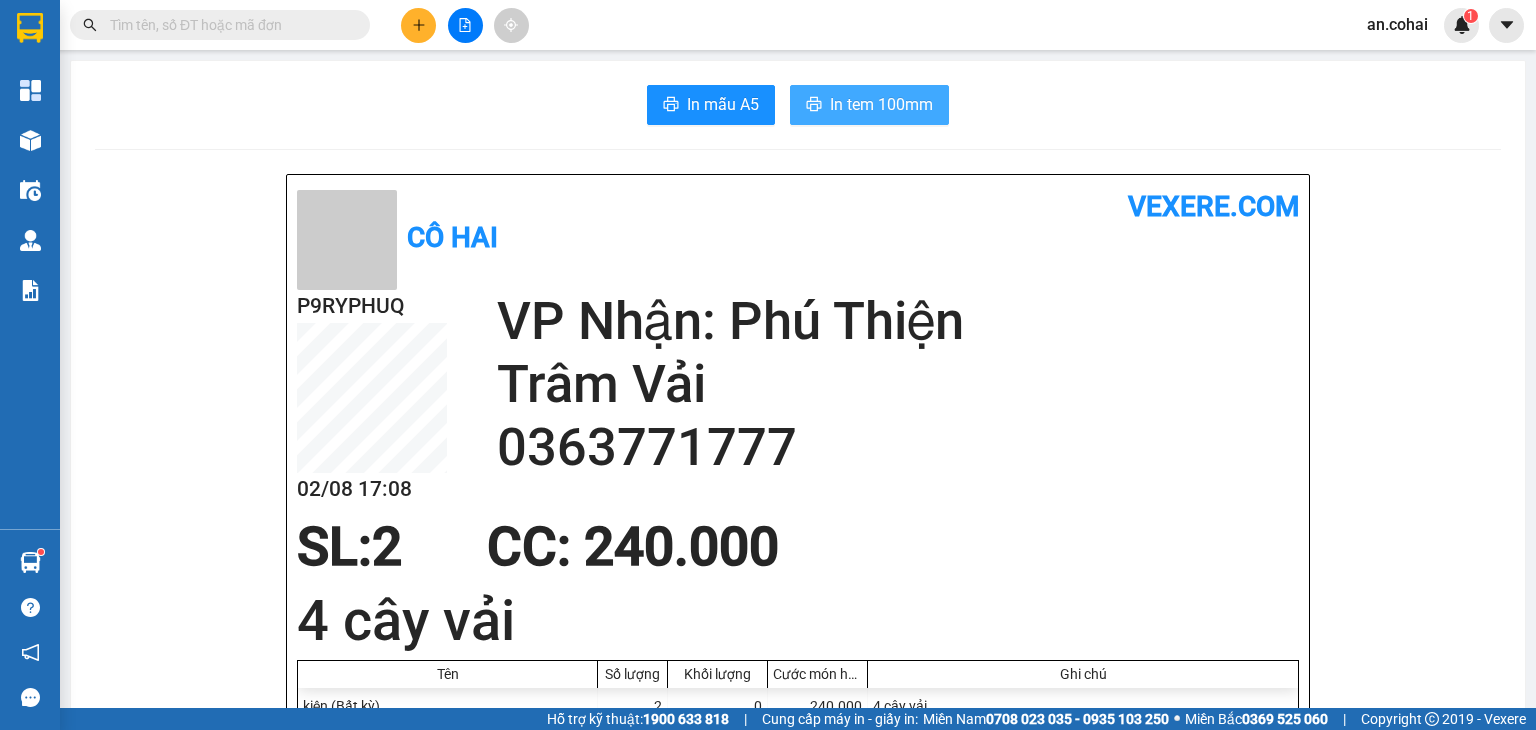 click on "In tem 100mm" at bounding box center (881, 104) 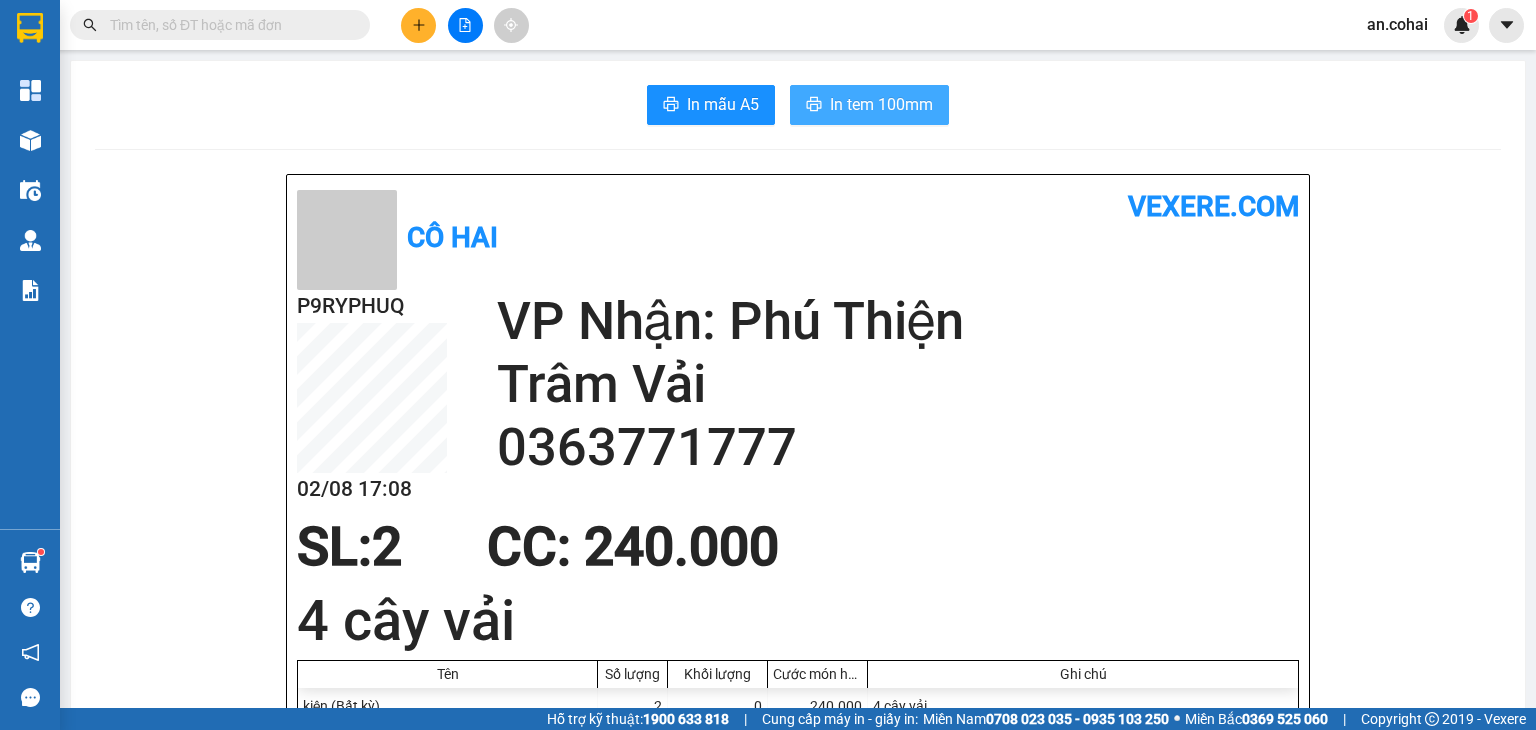 scroll, scrollTop: 0, scrollLeft: 0, axis: both 